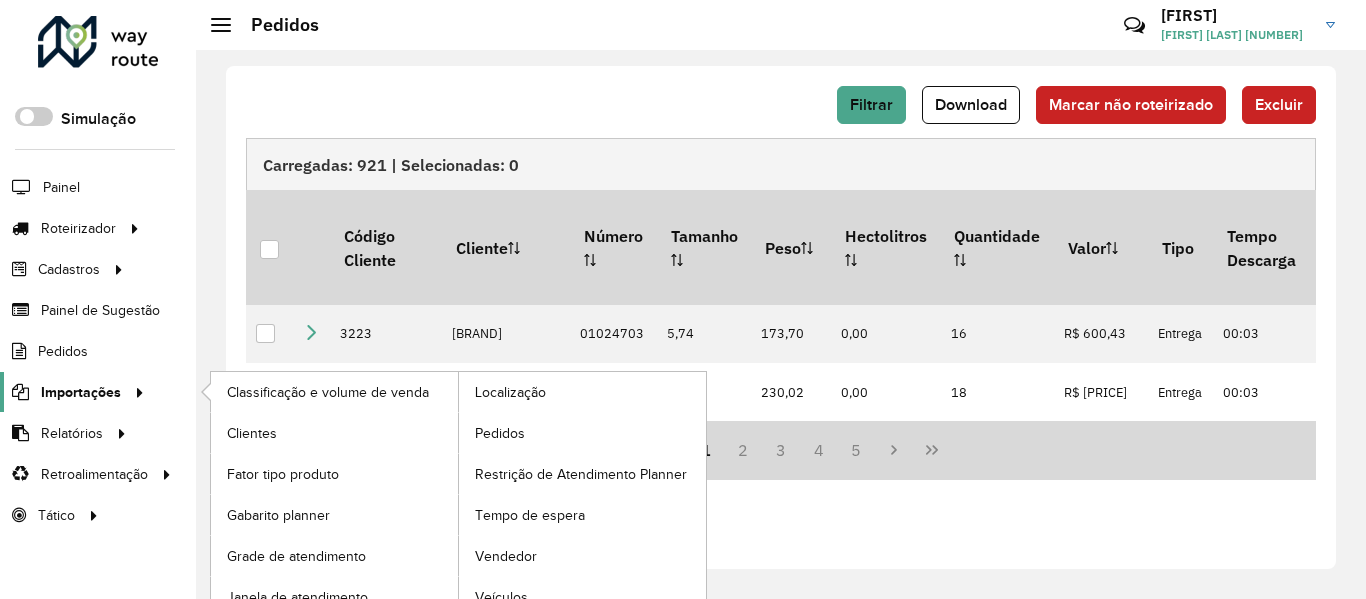 scroll, scrollTop: 0, scrollLeft: 0, axis: both 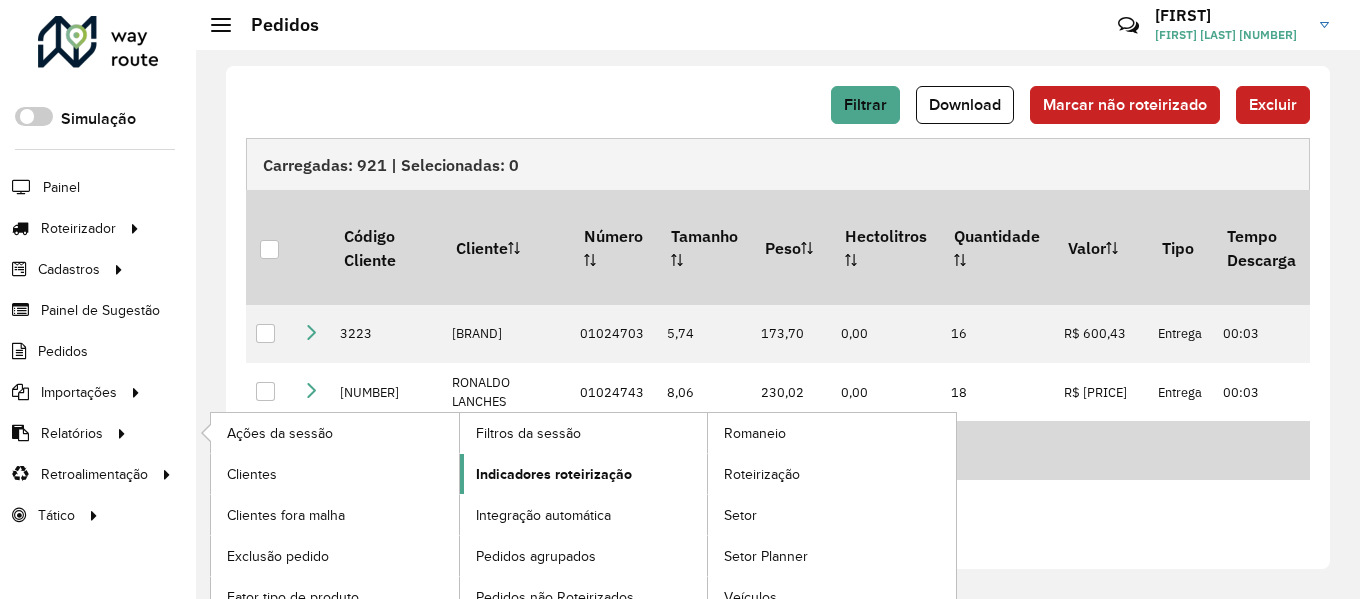 click on "Indicadores roteirização" 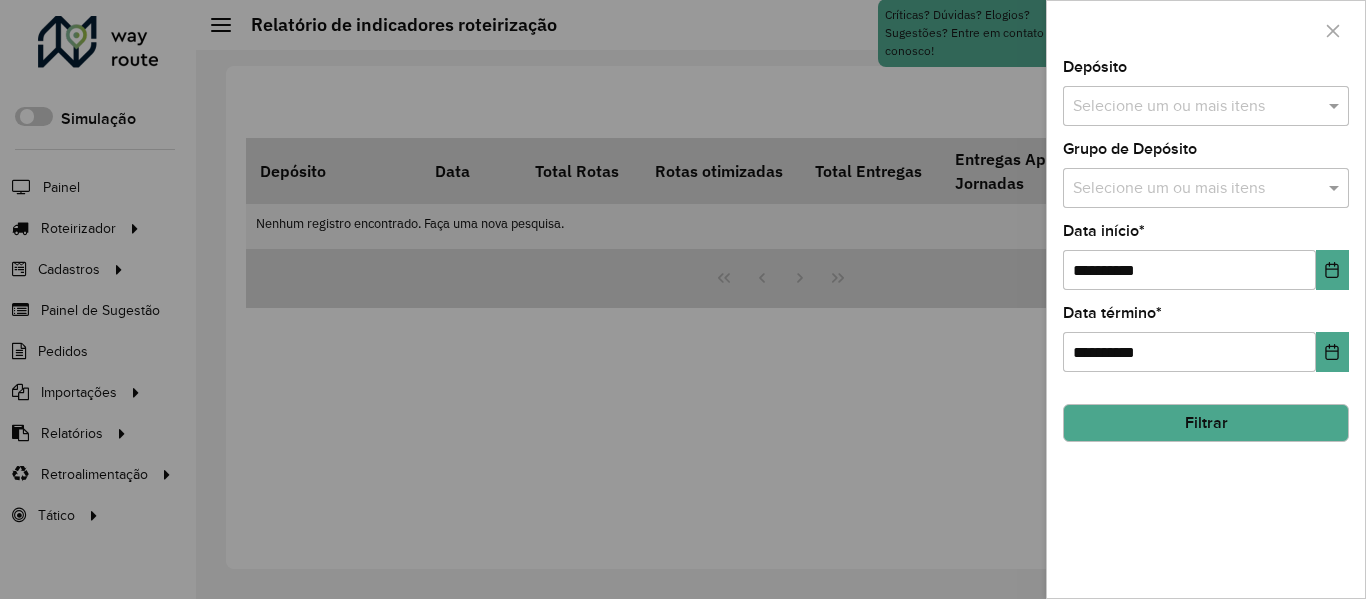 click on "Selecione um ou mais itens" at bounding box center [1206, 106] 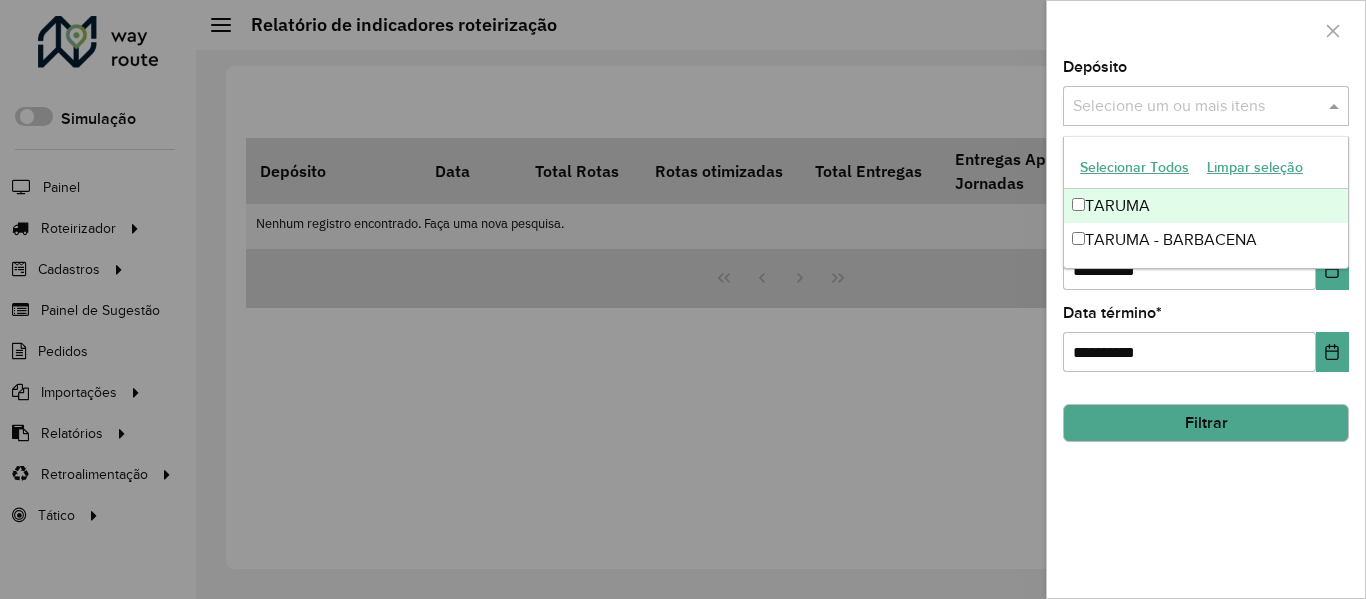 click on "TARUMA" at bounding box center (1206, 206) 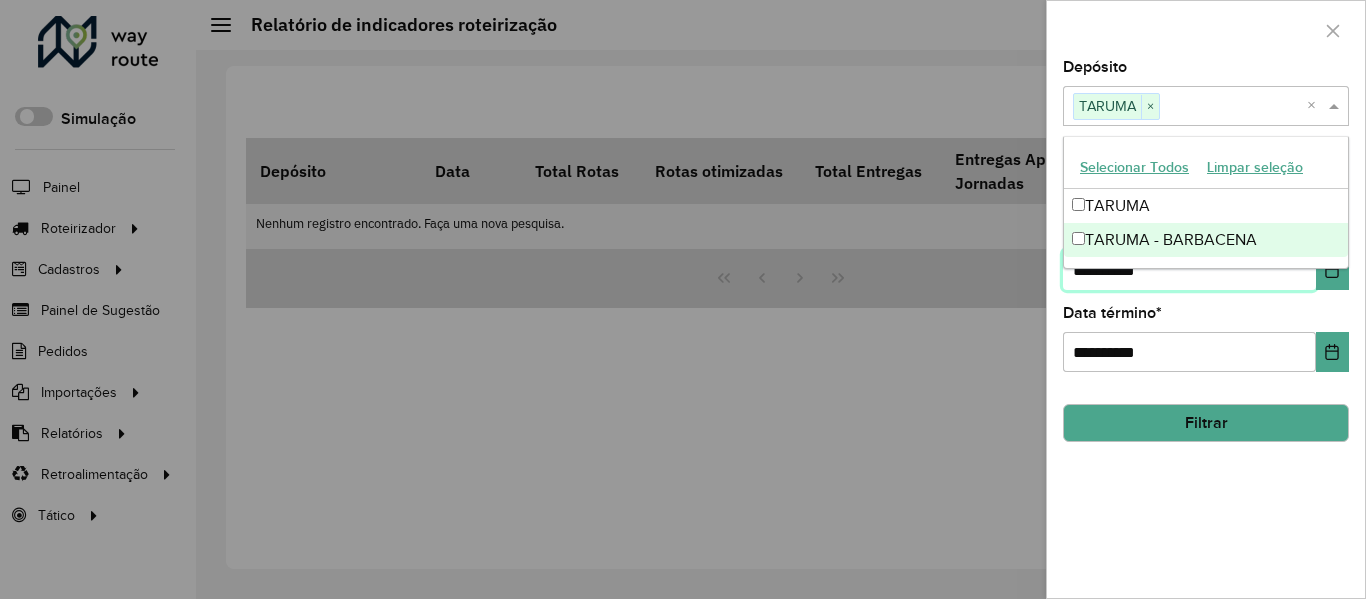 click on "**********" at bounding box center (1189, 270) 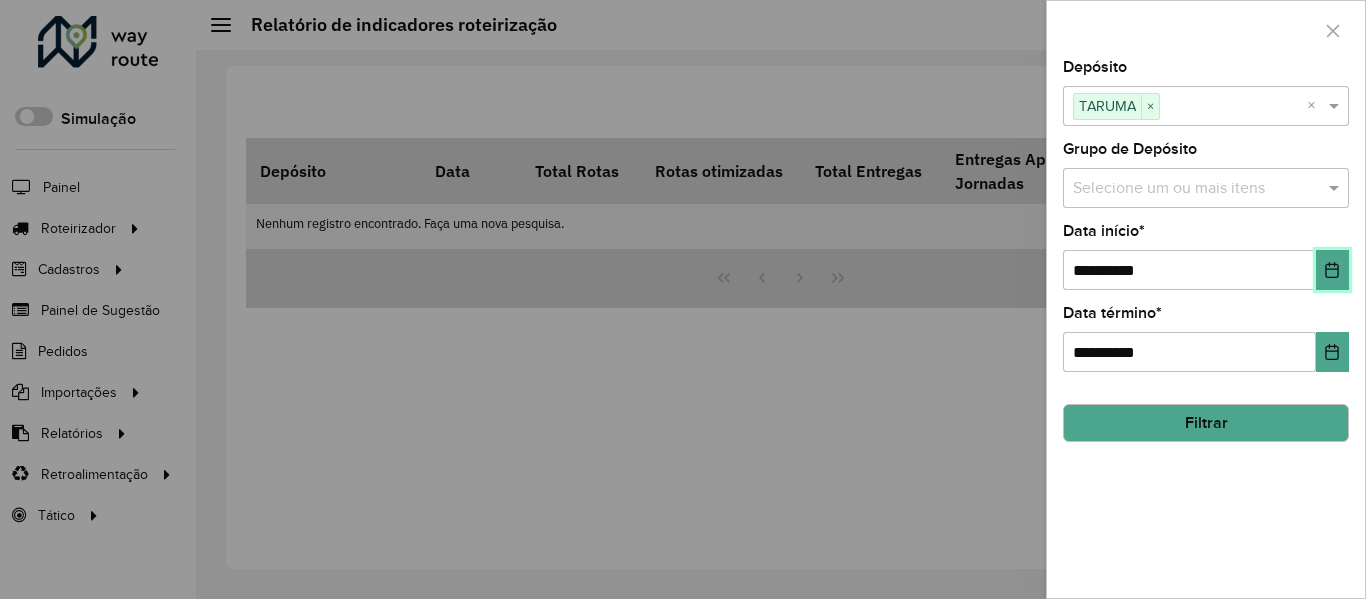 click 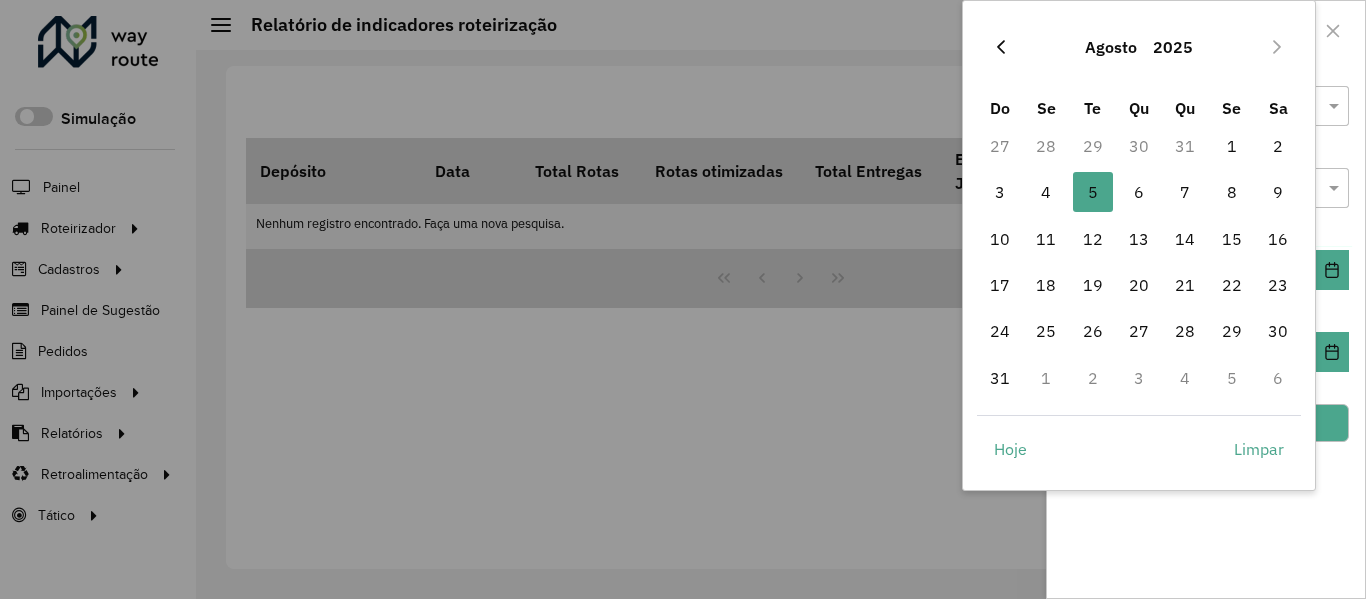 click 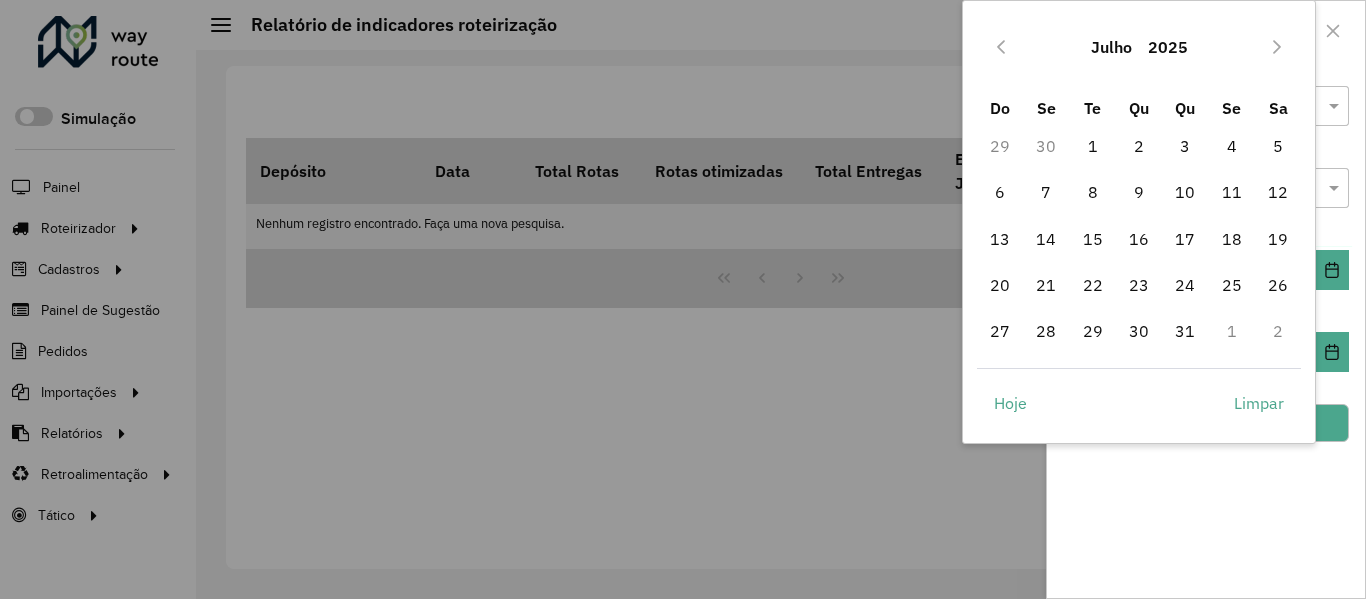 click 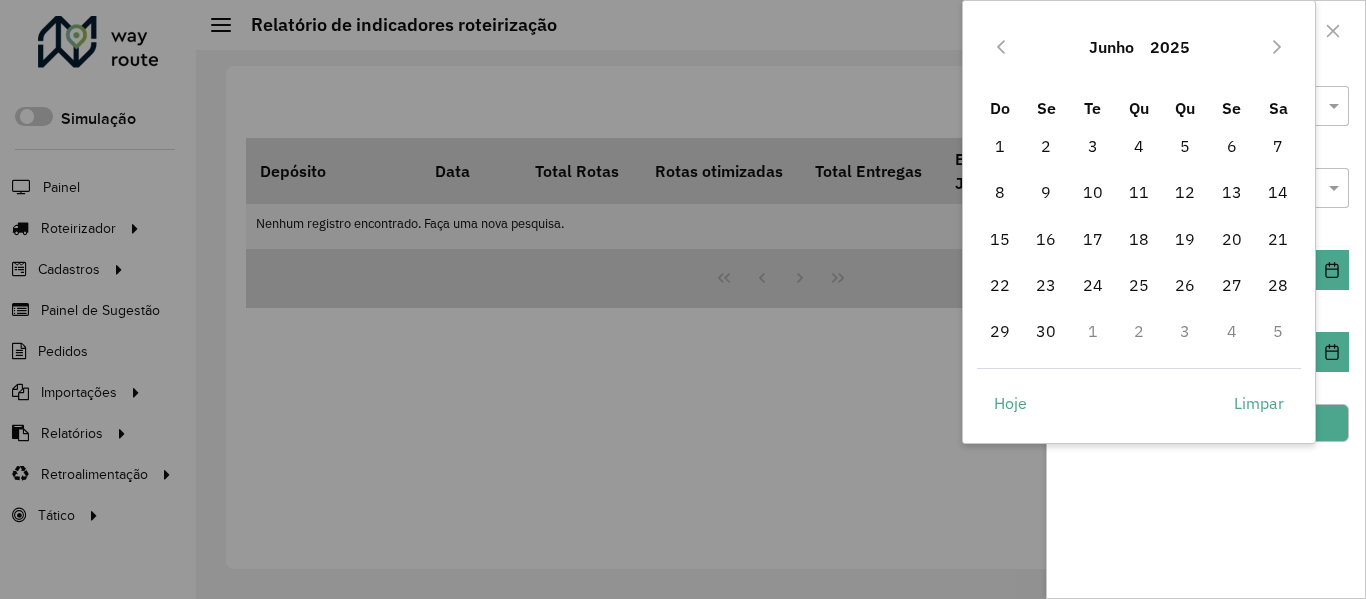 click 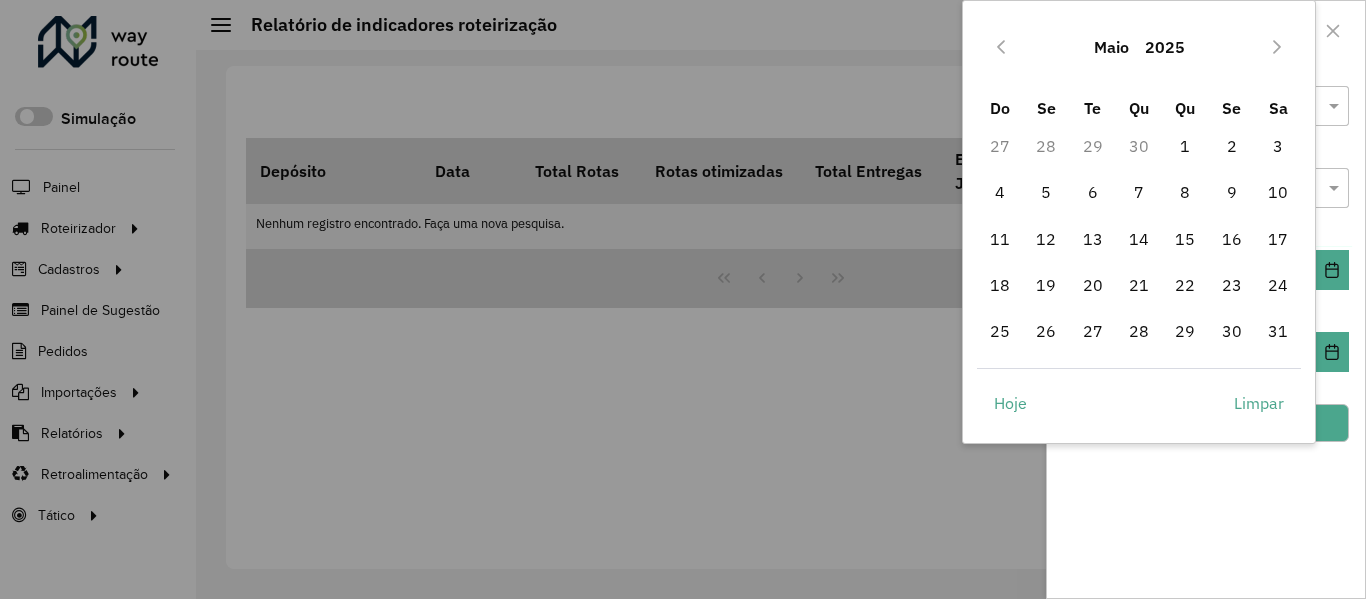 click 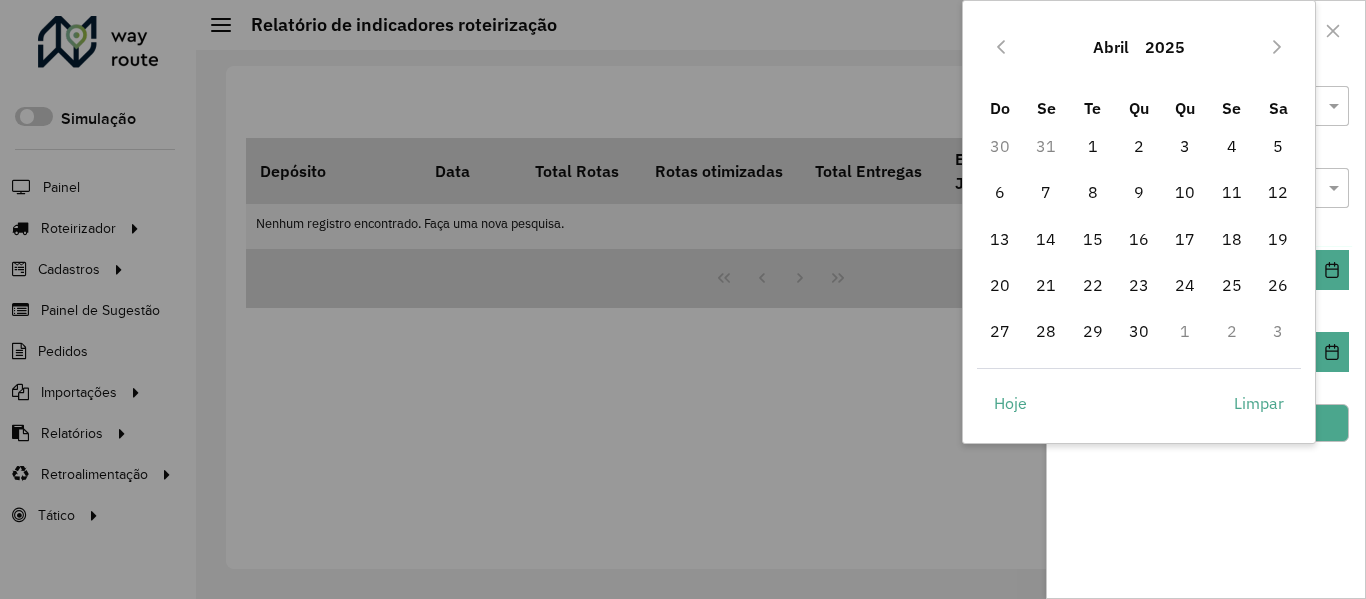 click 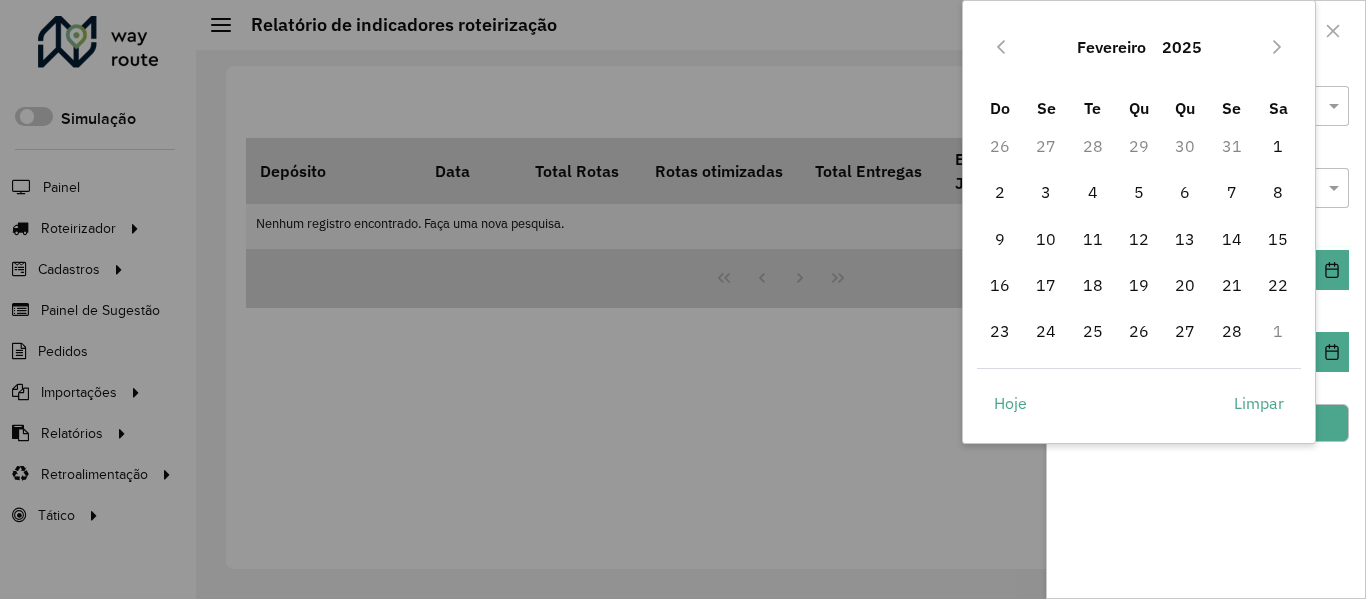 click 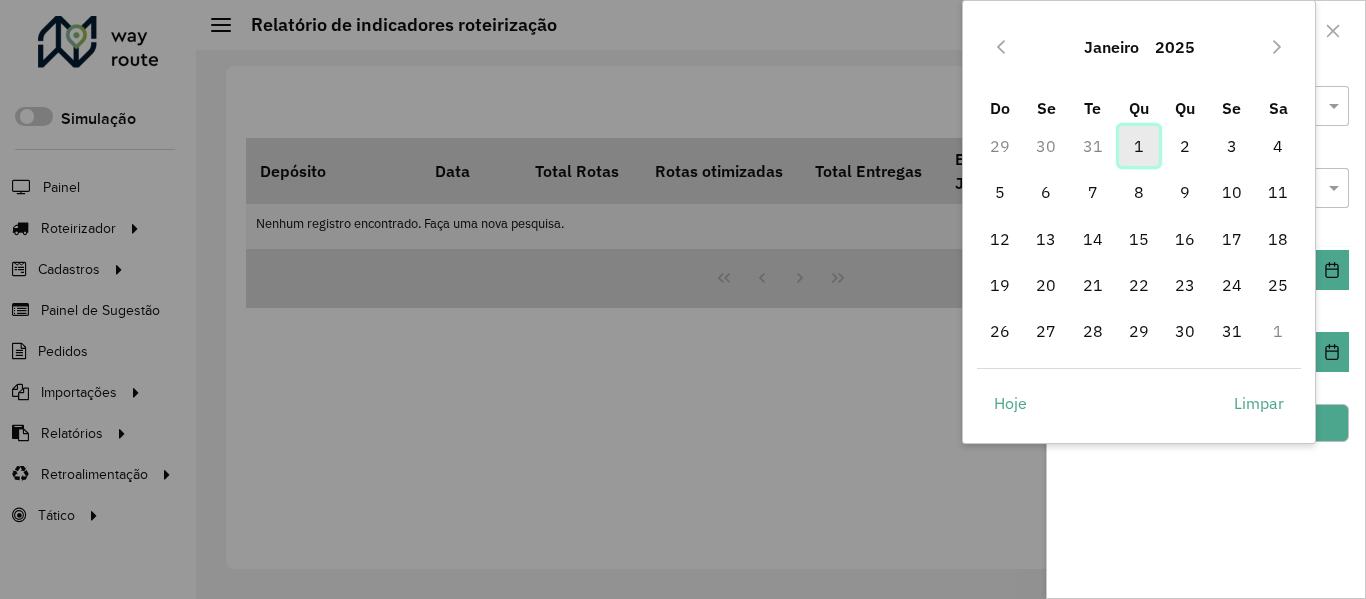 click on "1" at bounding box center [1139, 146] 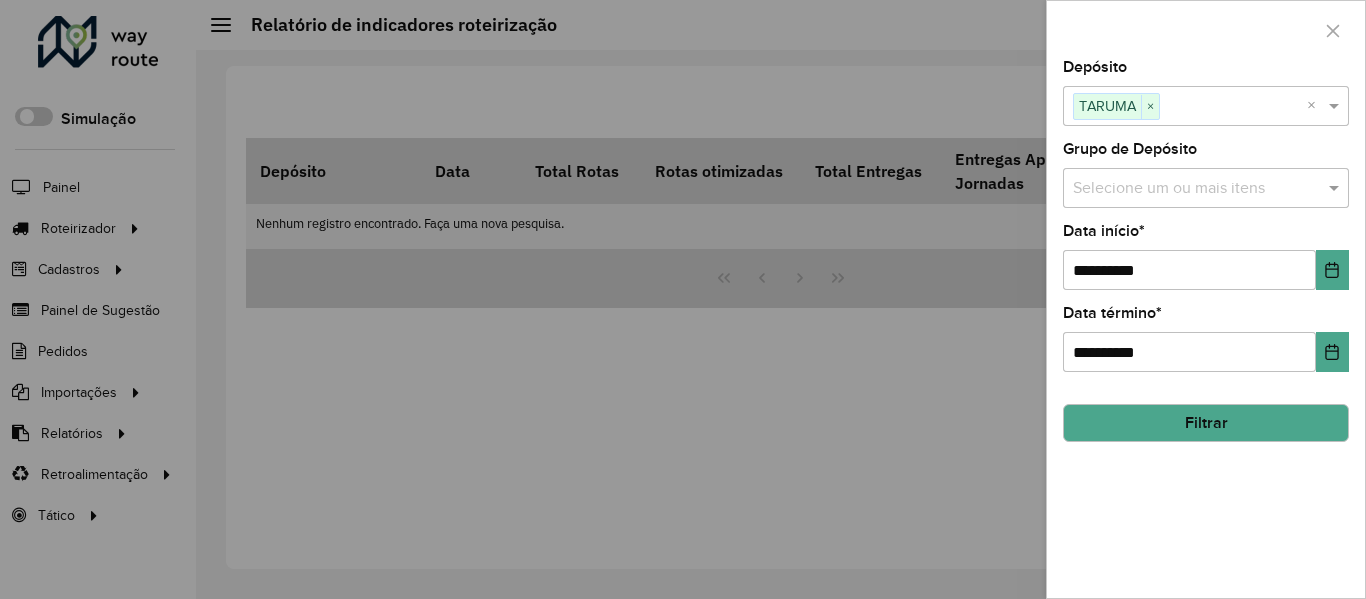 click on "Filtrar" 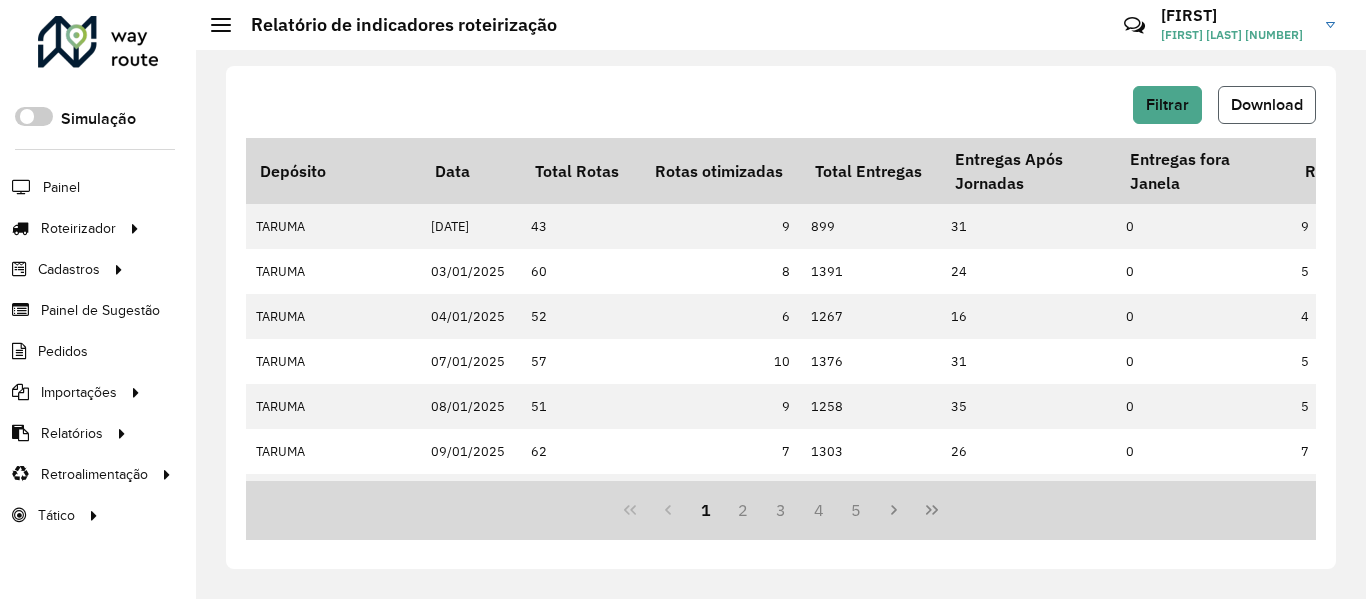 click on "Download" 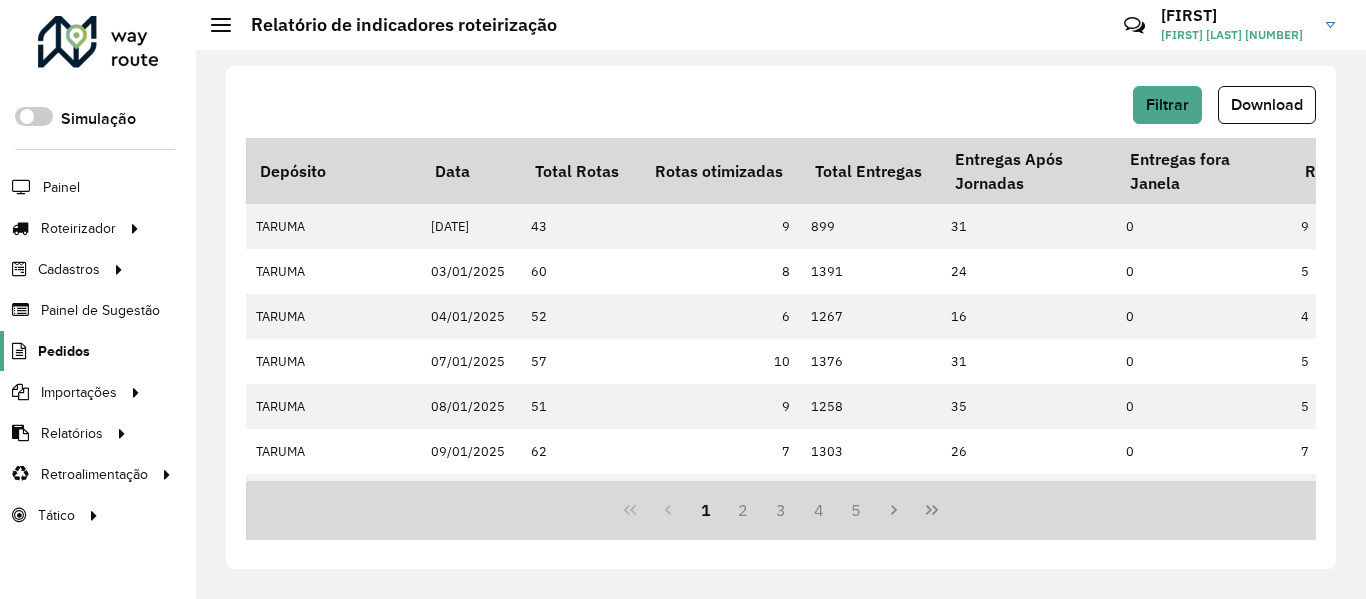 click on "Pedidos" 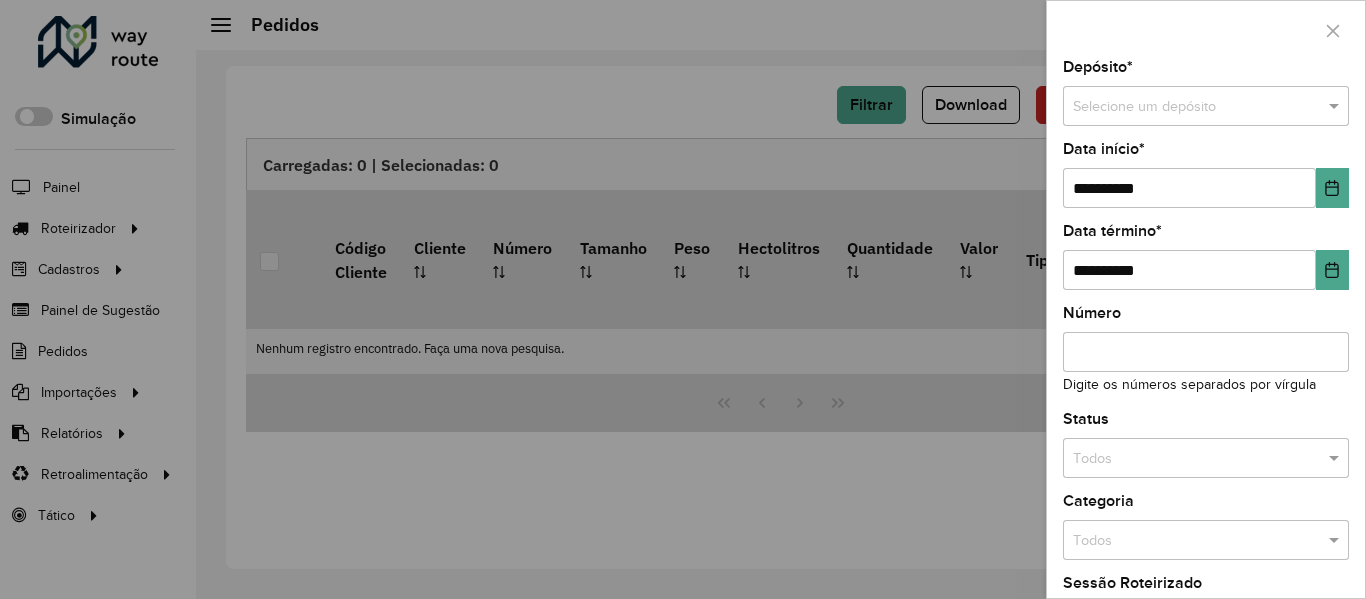 click at bounding box center [683, 299] 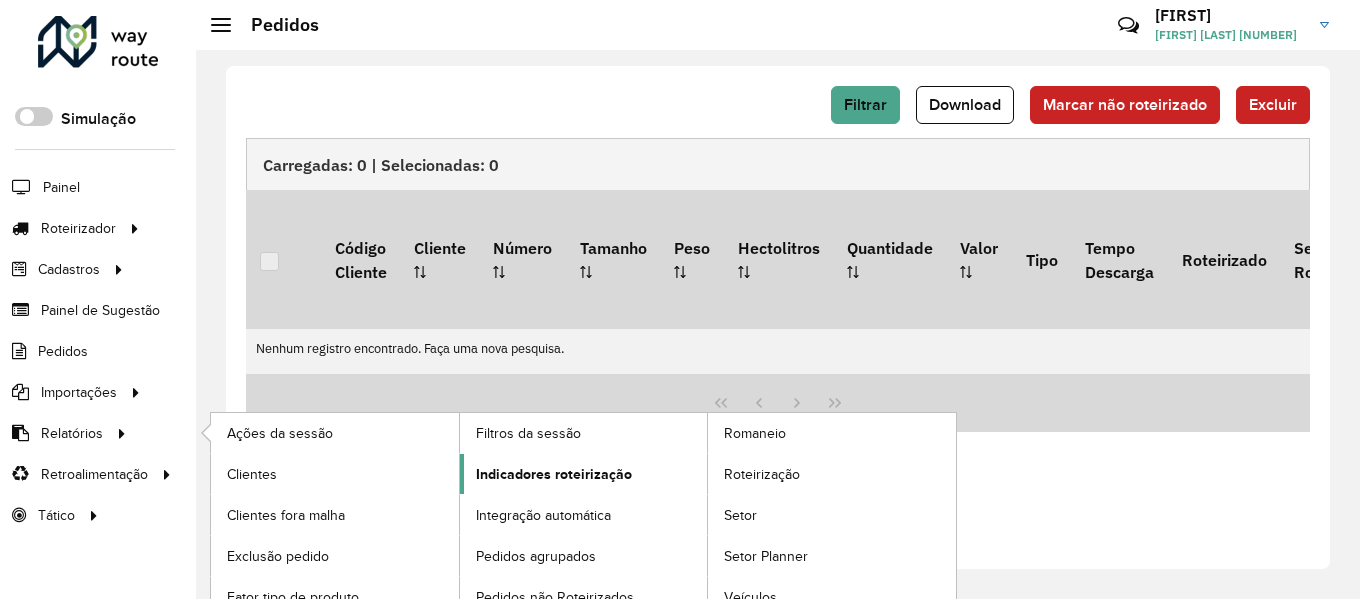 click on "Indicadores roteirização" 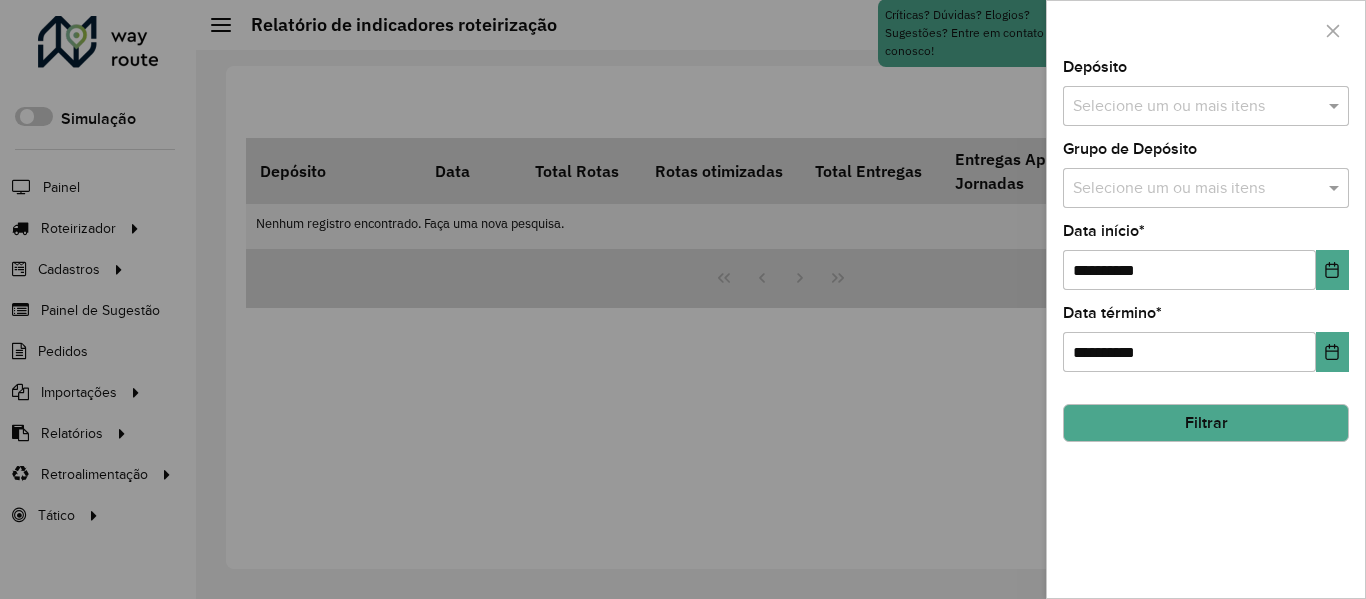 click at bounding box center (1196, 107) 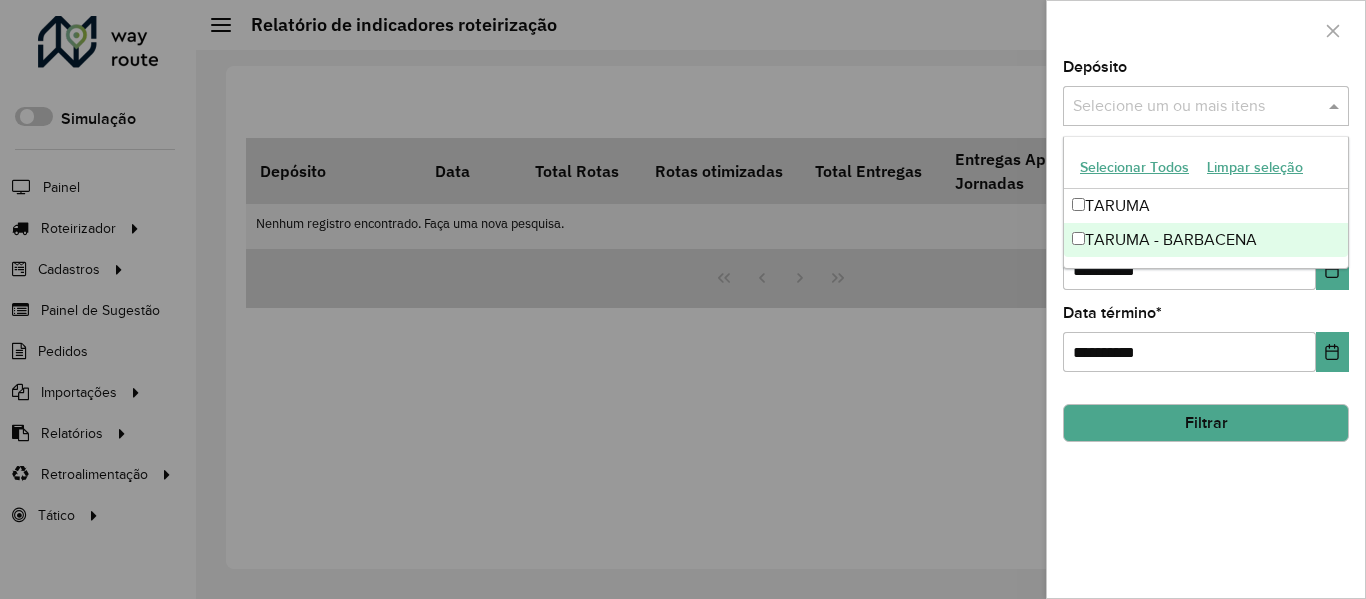 click on "TARUMA - BARBACENA" at bounding box center [1206, 240] 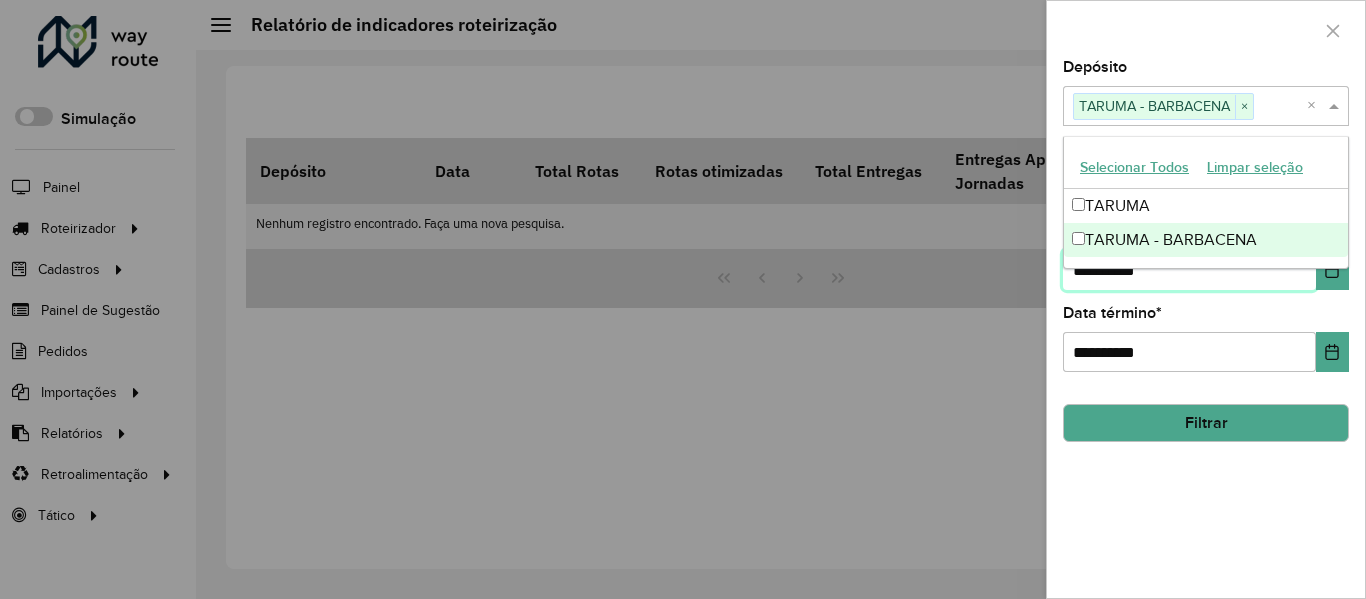 click on "**********" at bounding box center [1189, 270] 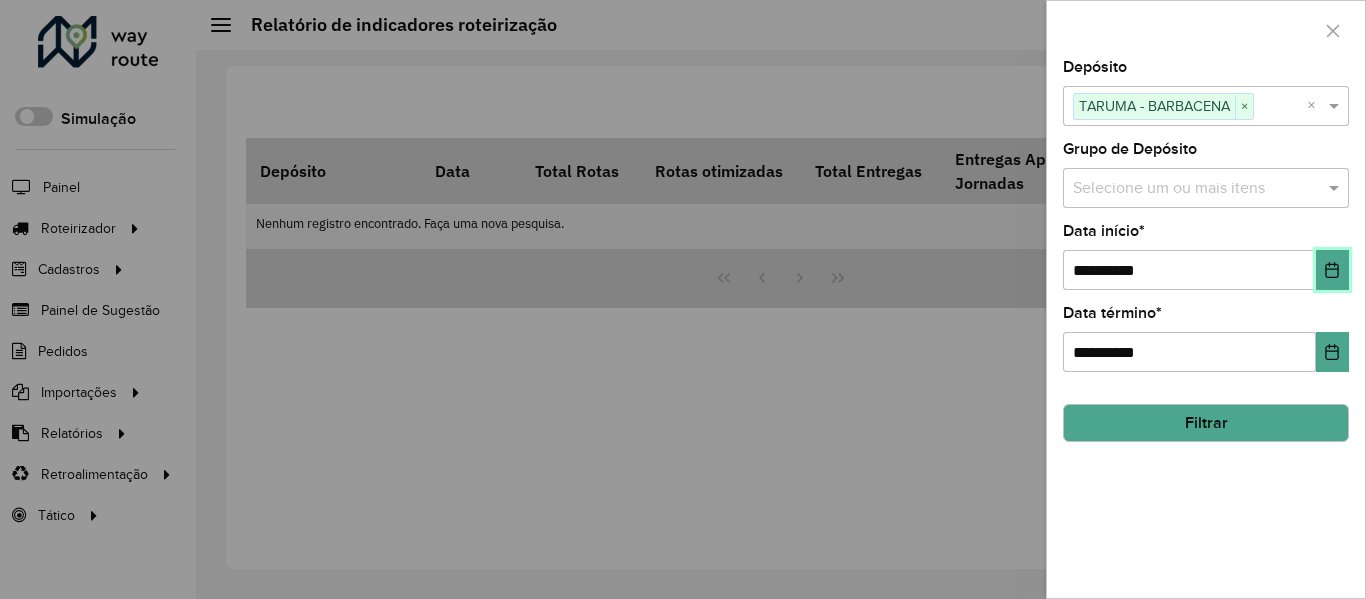 click 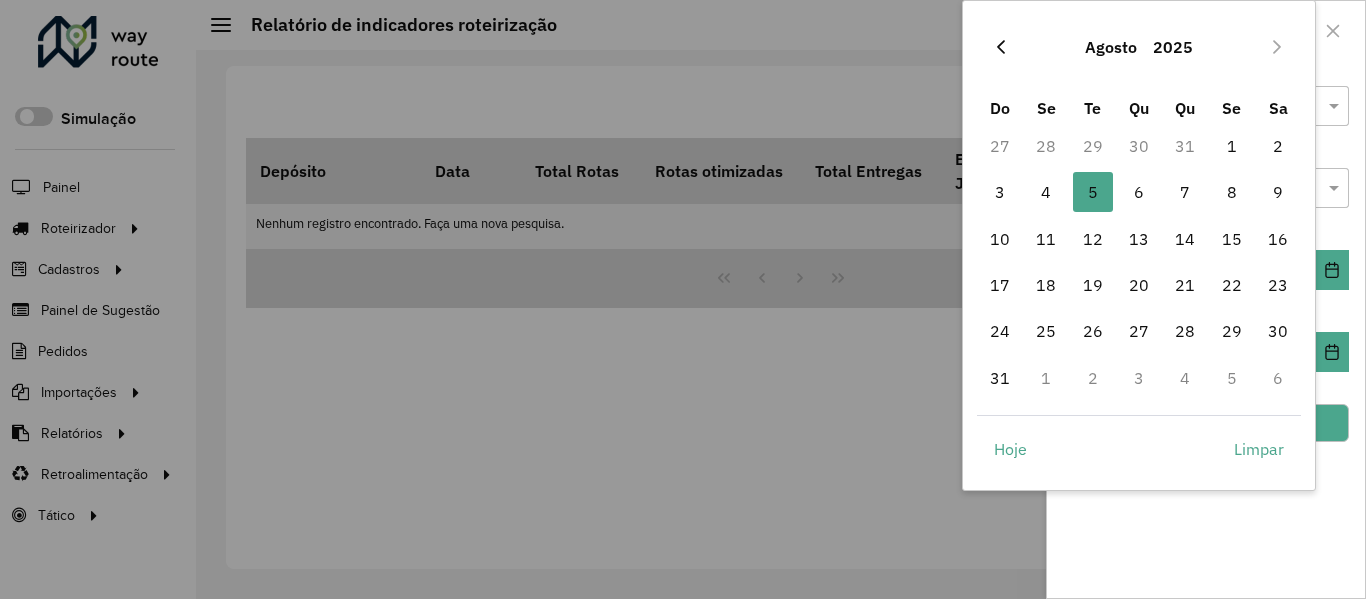 click 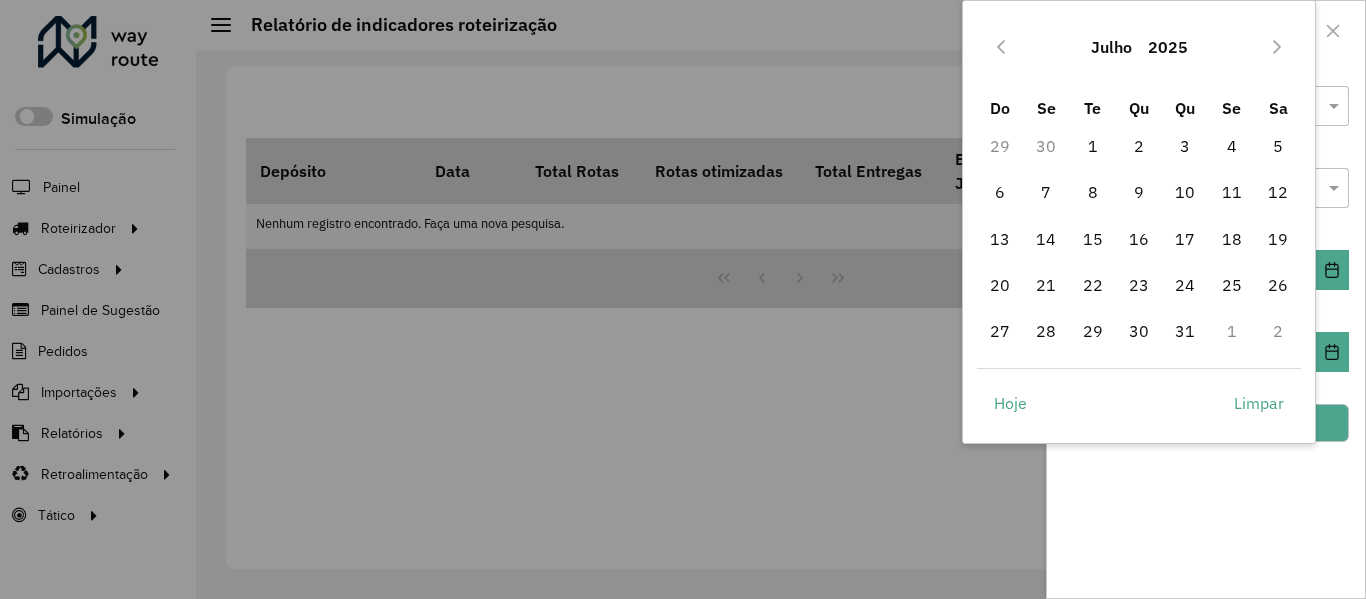 click 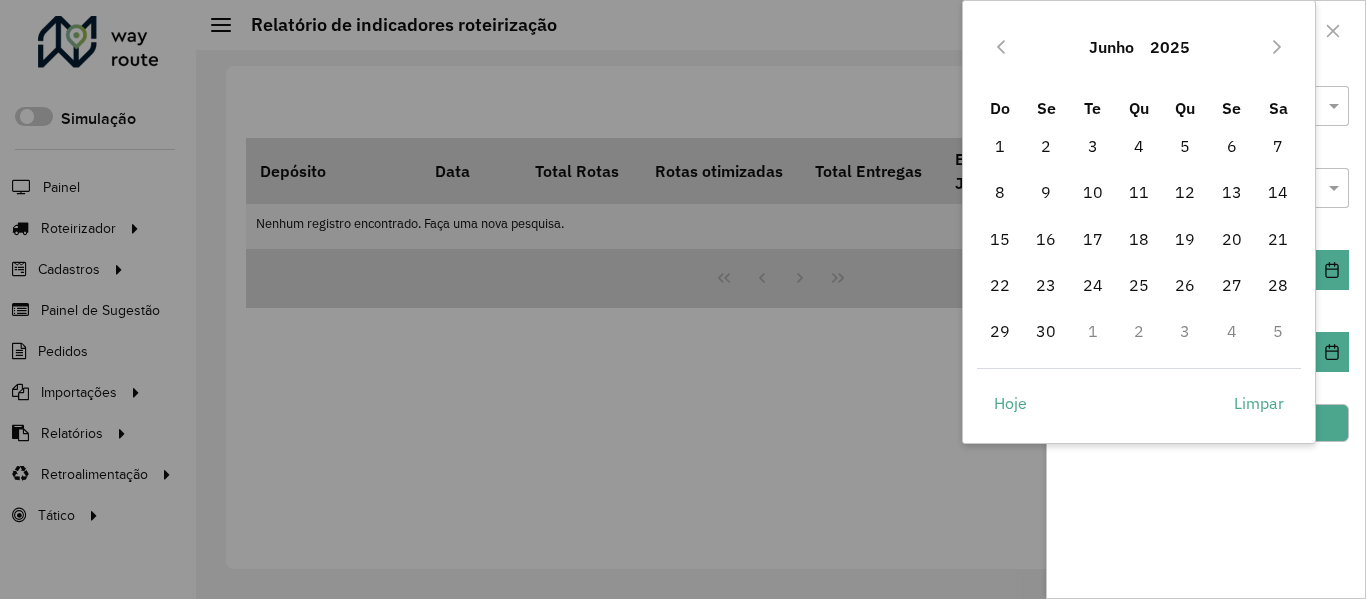 click 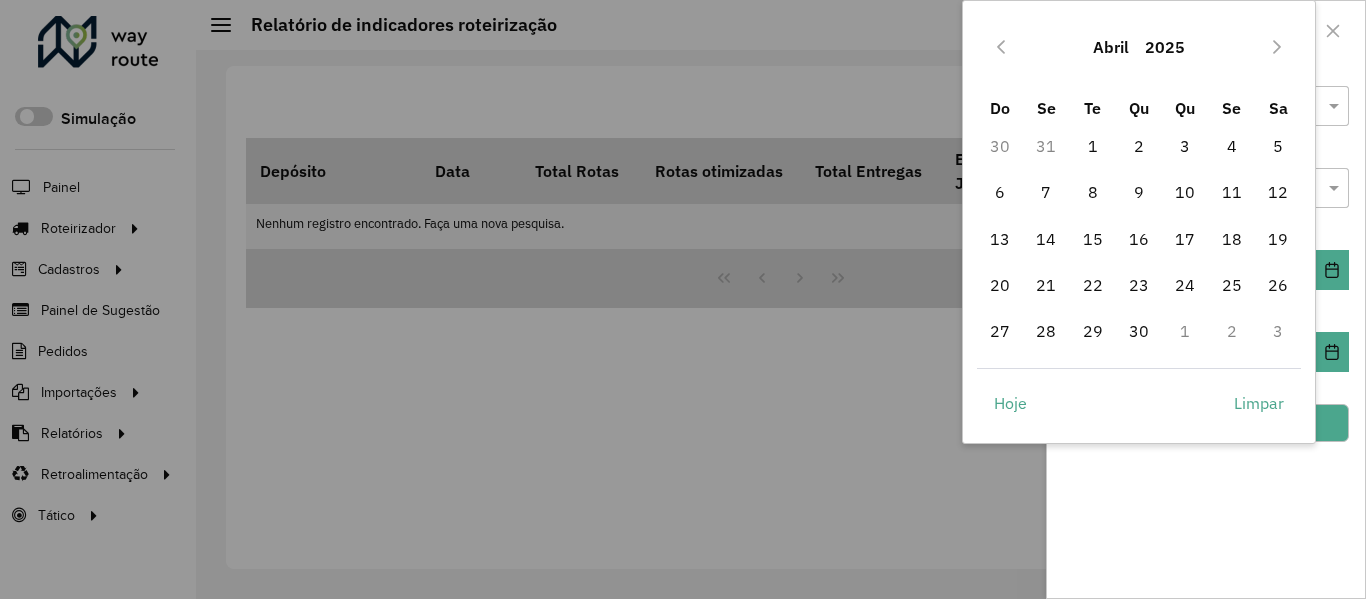 click 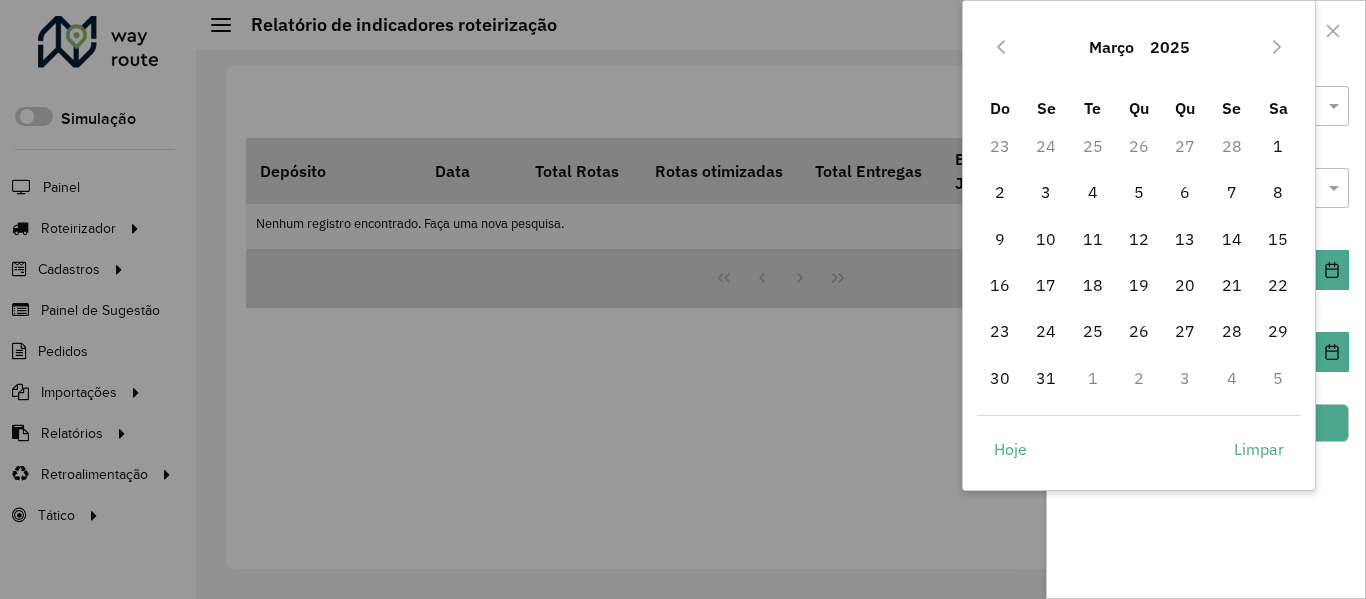 click 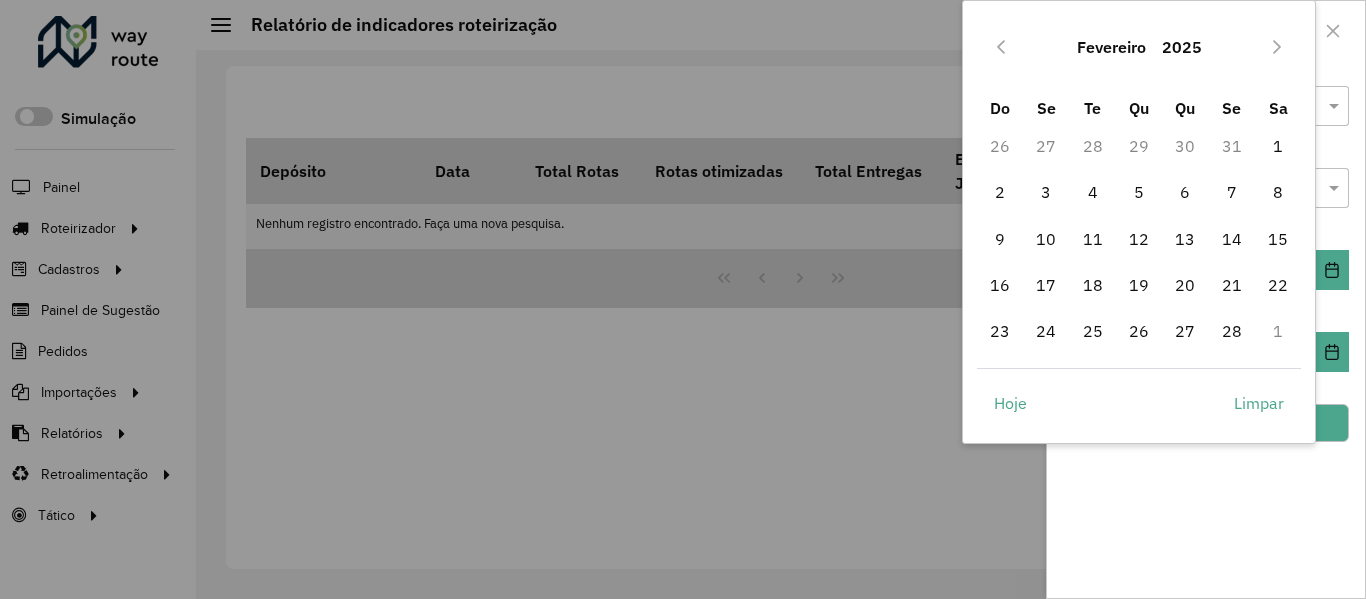 click 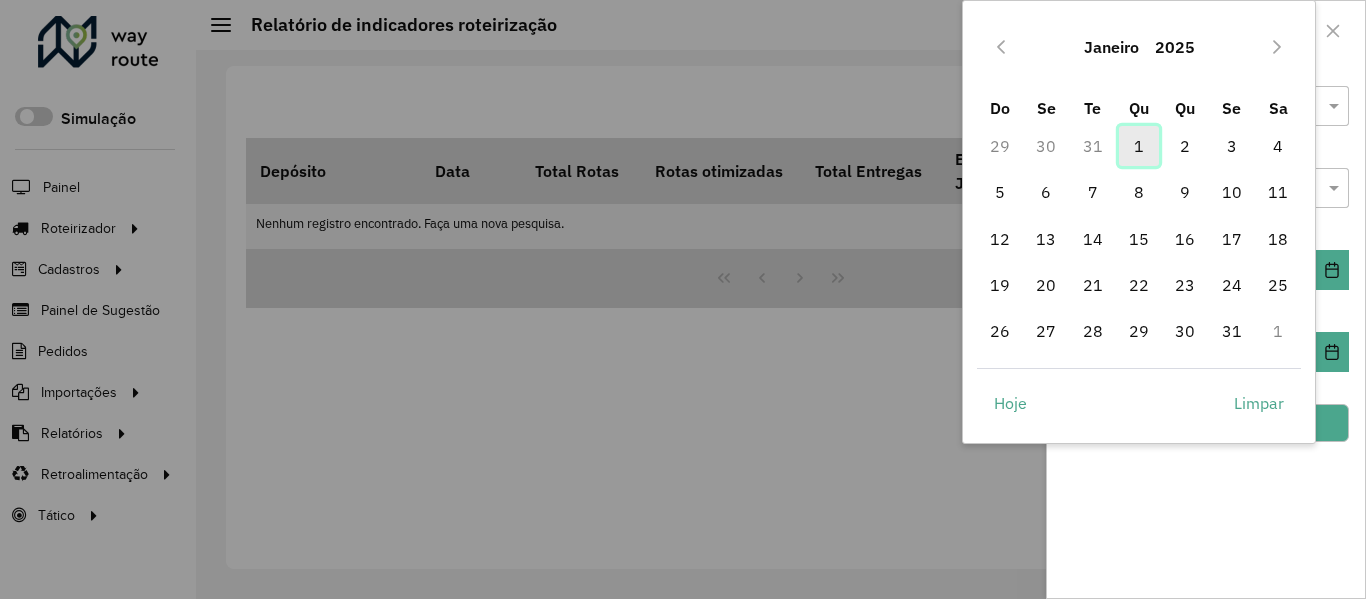 click on "1" at bounding box center (1139, 146) 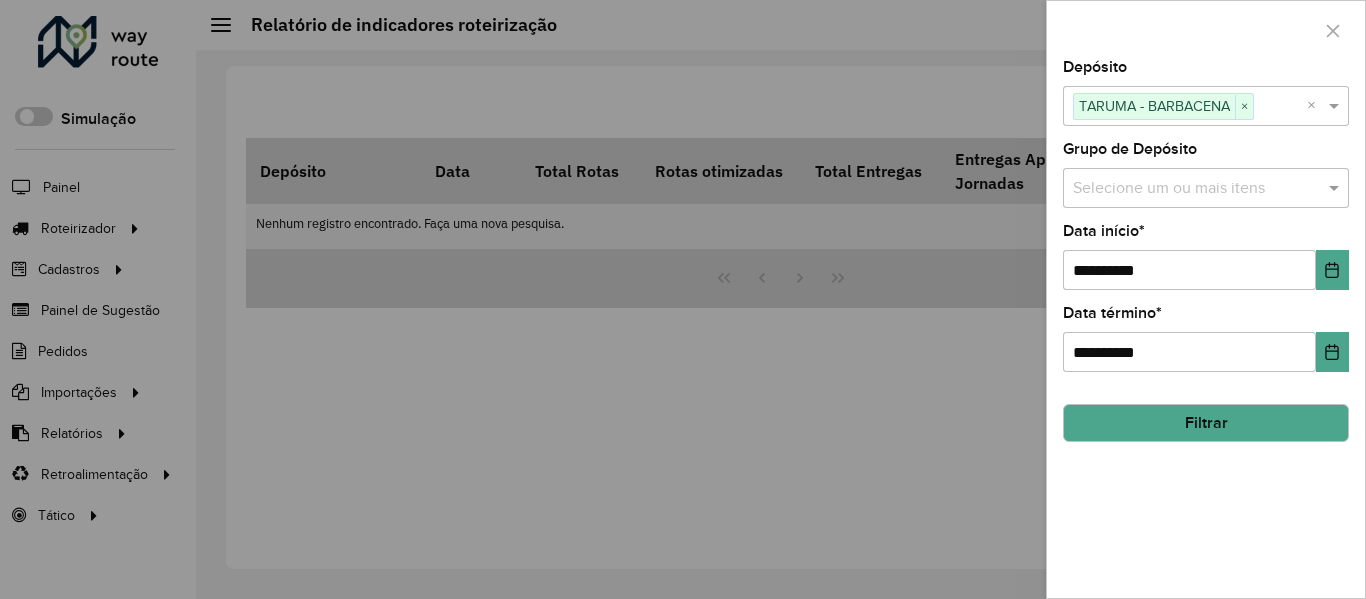 click on "Filtrar" 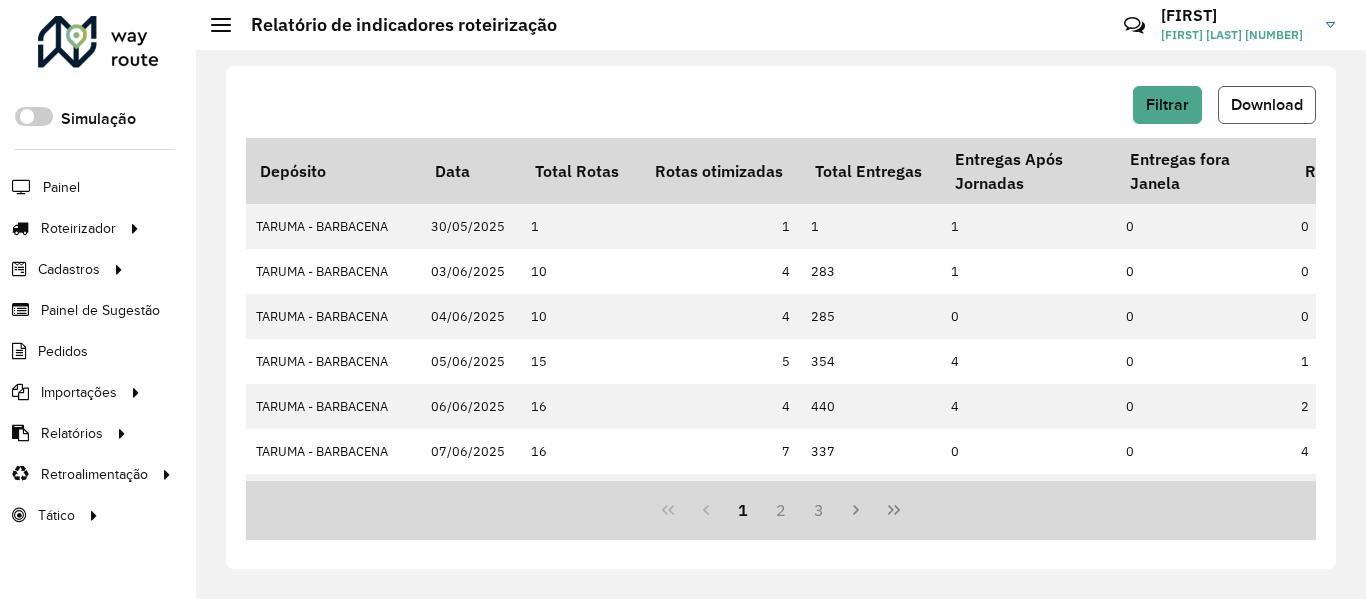 click on "Download" 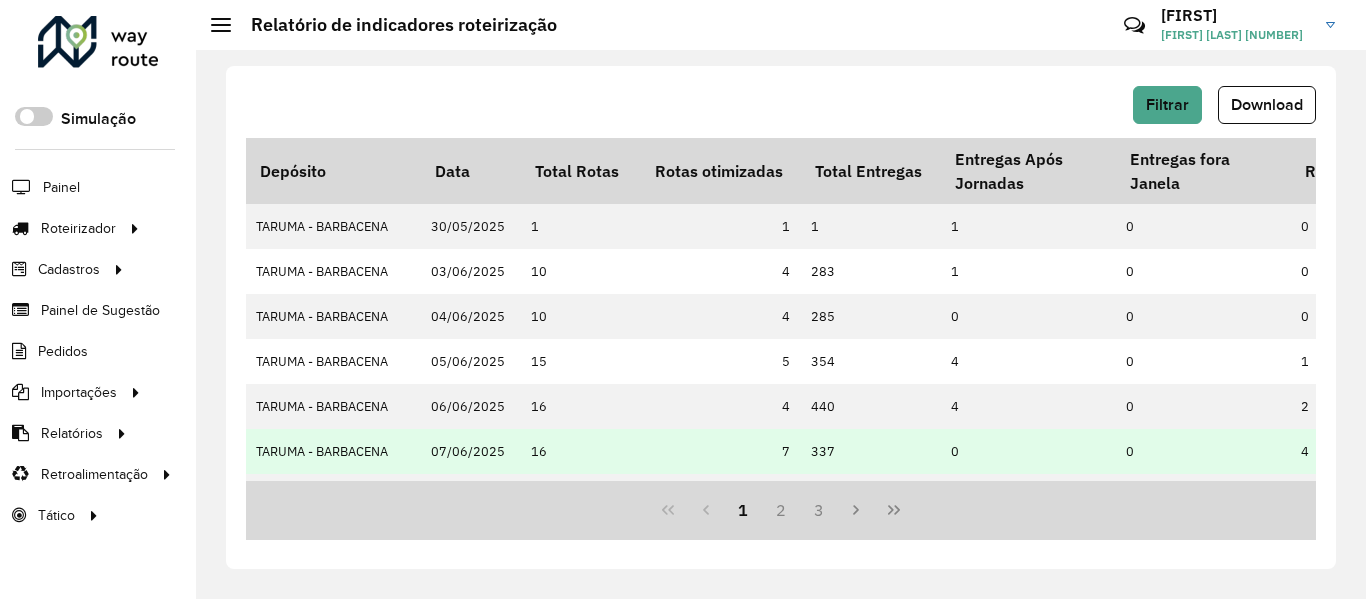 type 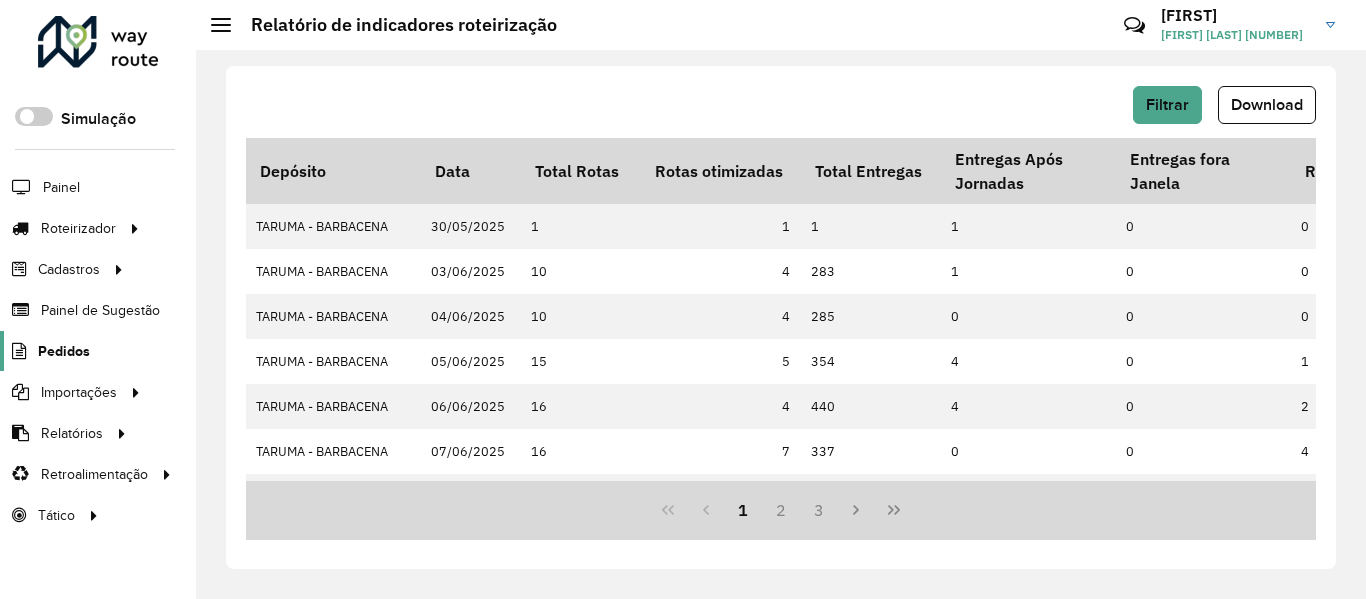click on "Pedidos" 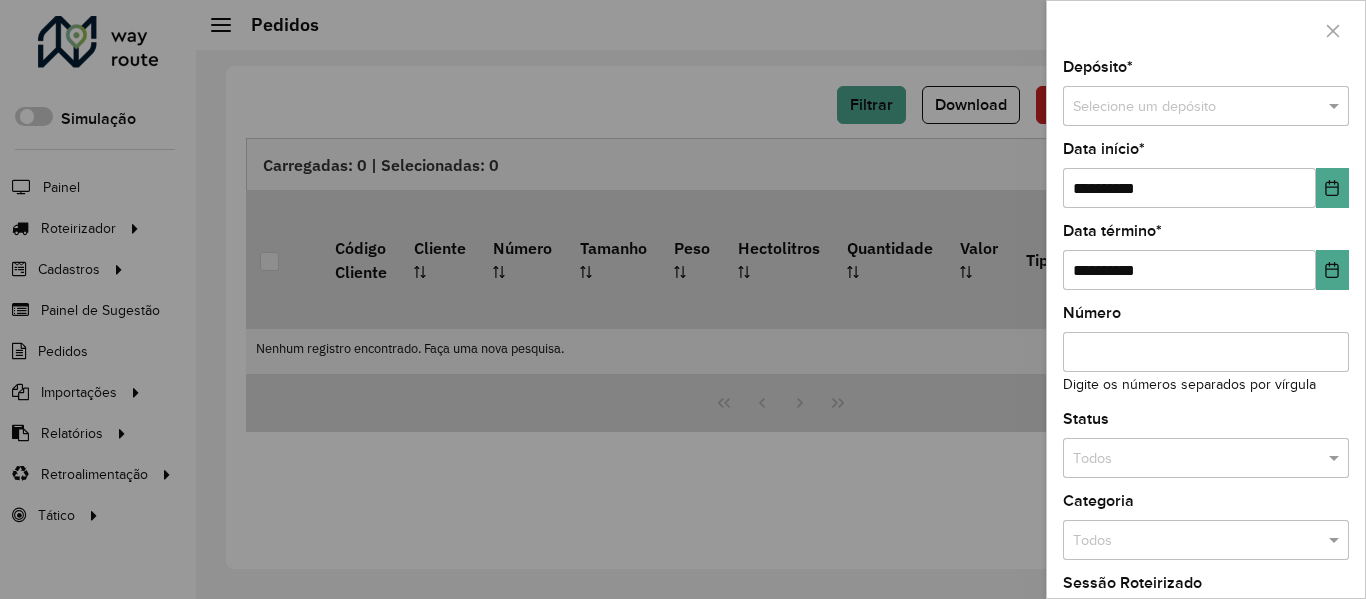 click at bounding box center [683, 299] 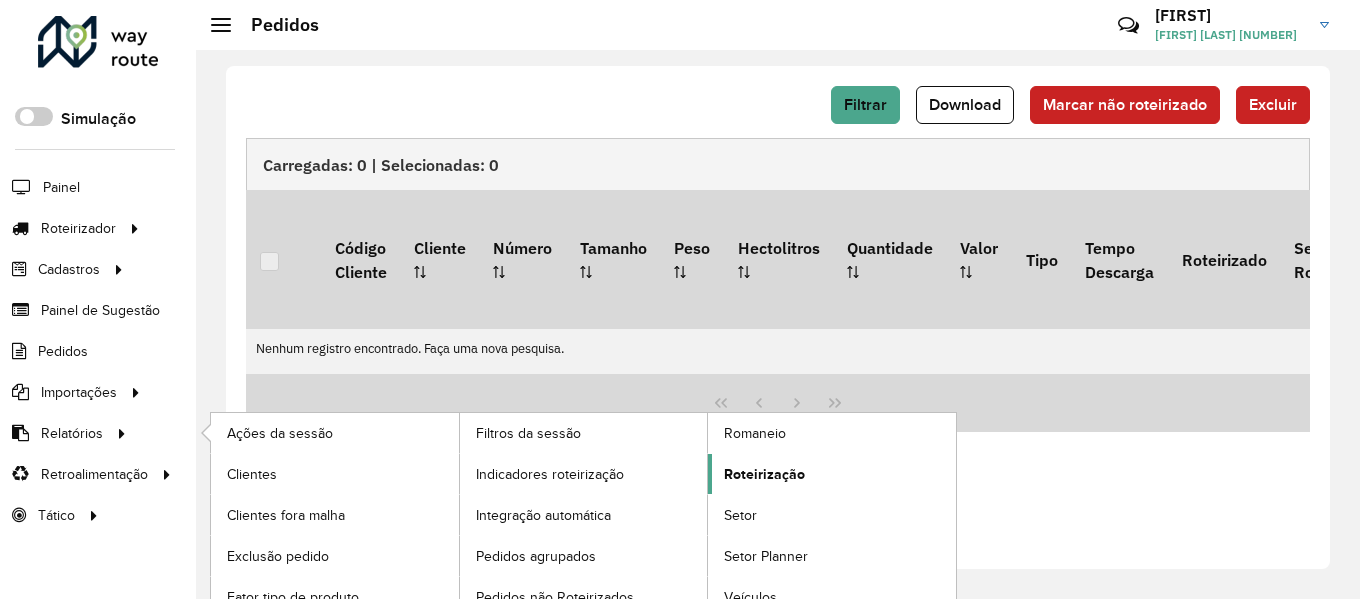 click on "Roteirização" 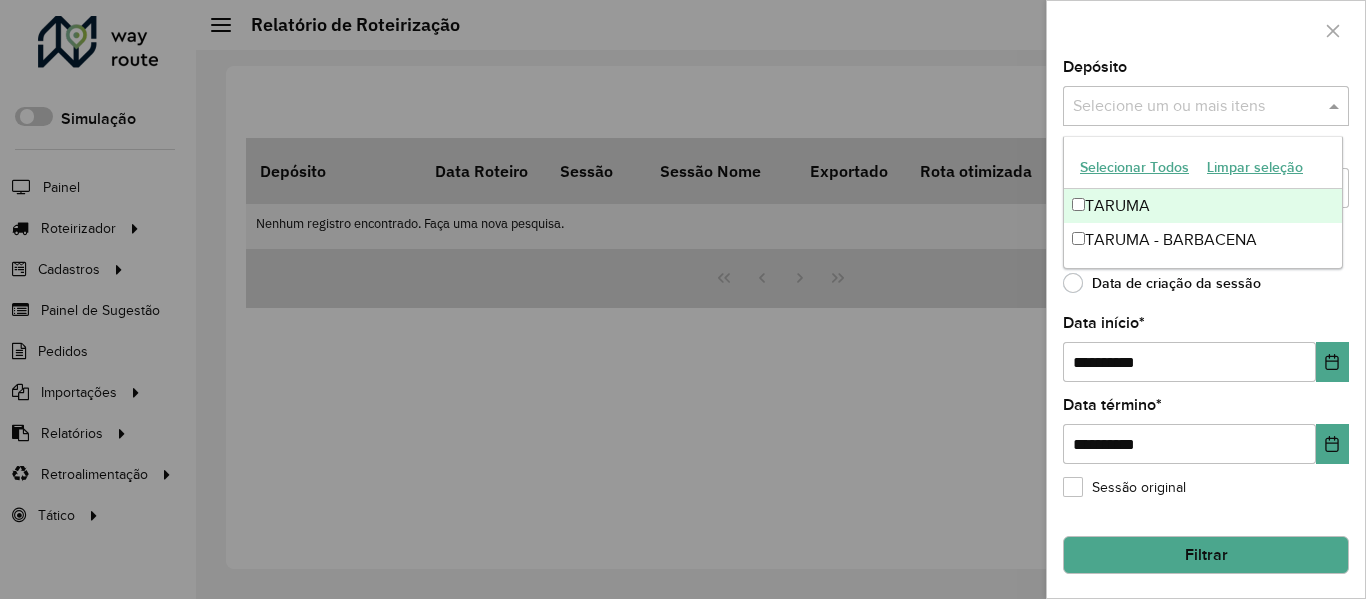 click at bounding box center (1196, 107) 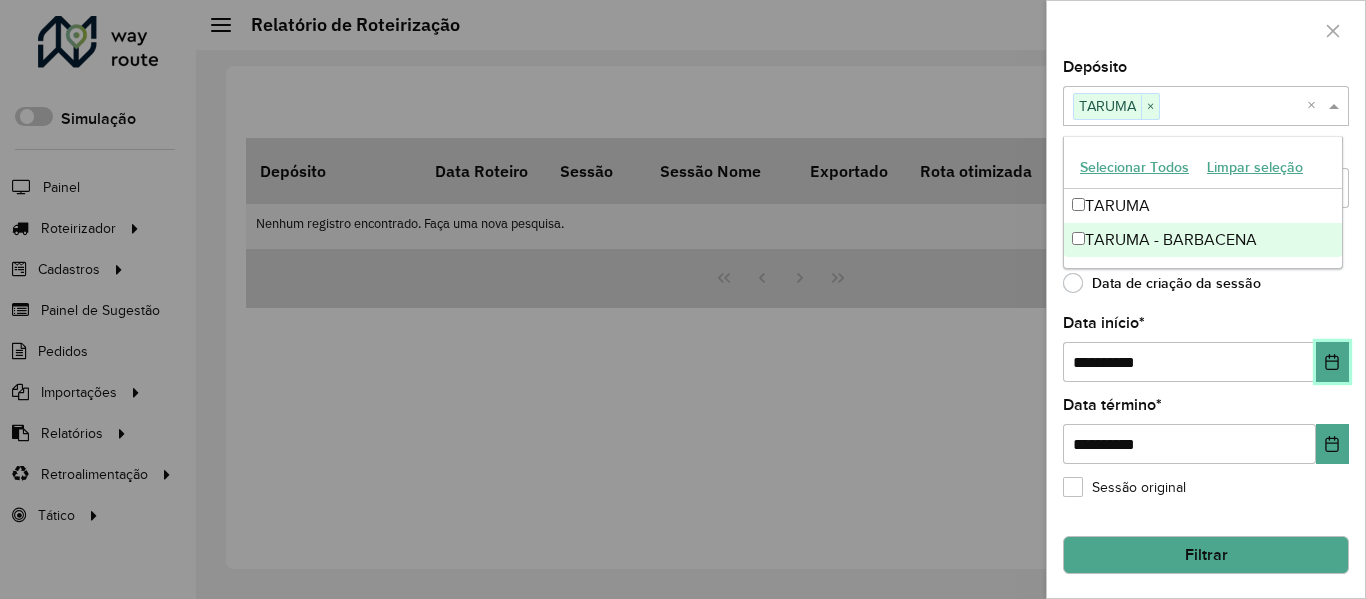 click at bounding box center [1332, 362] 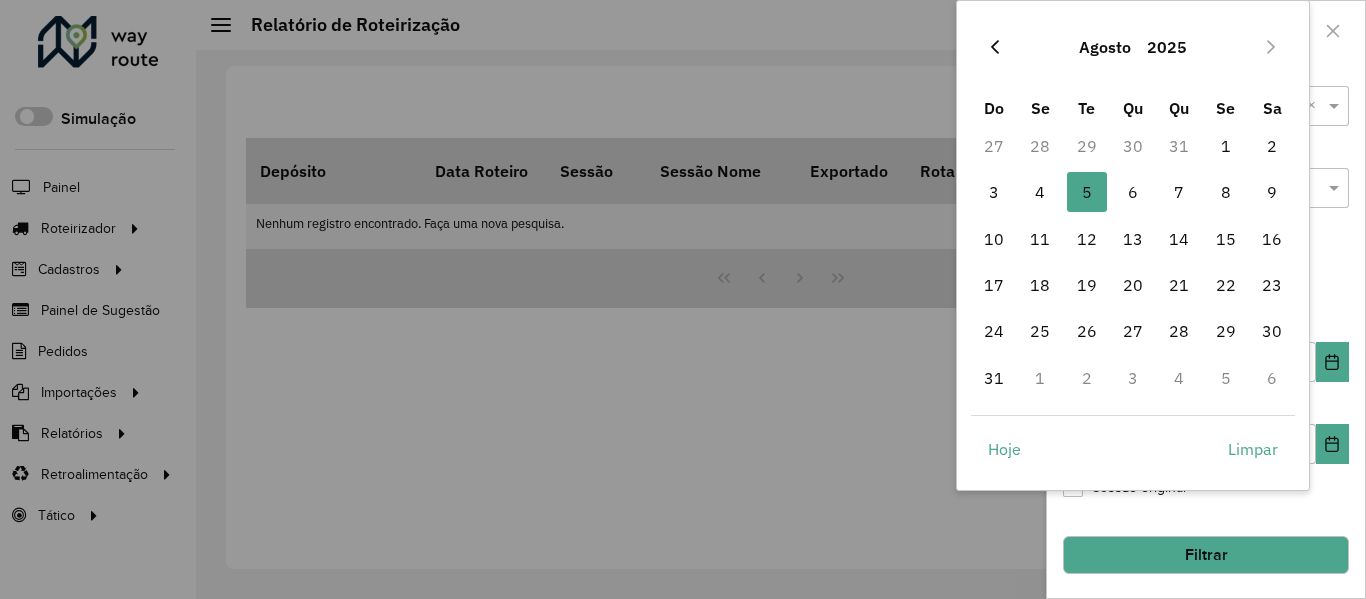 click at bounding box center (995, 47) 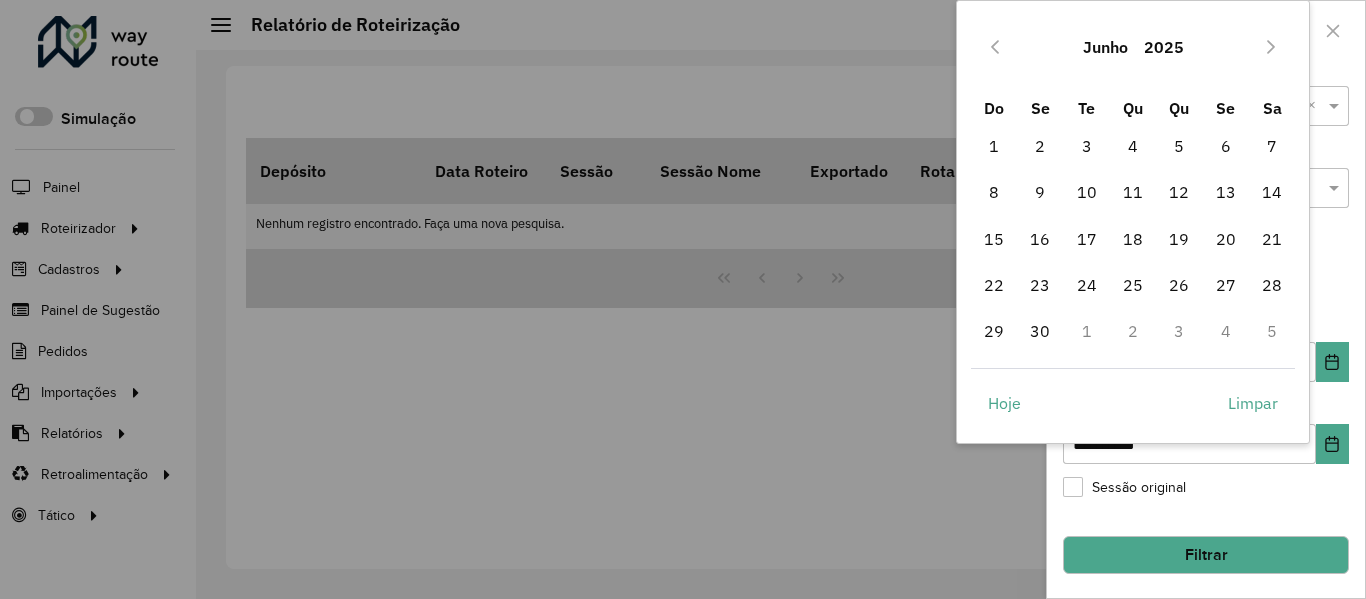 click at bounding box center (995, 47) 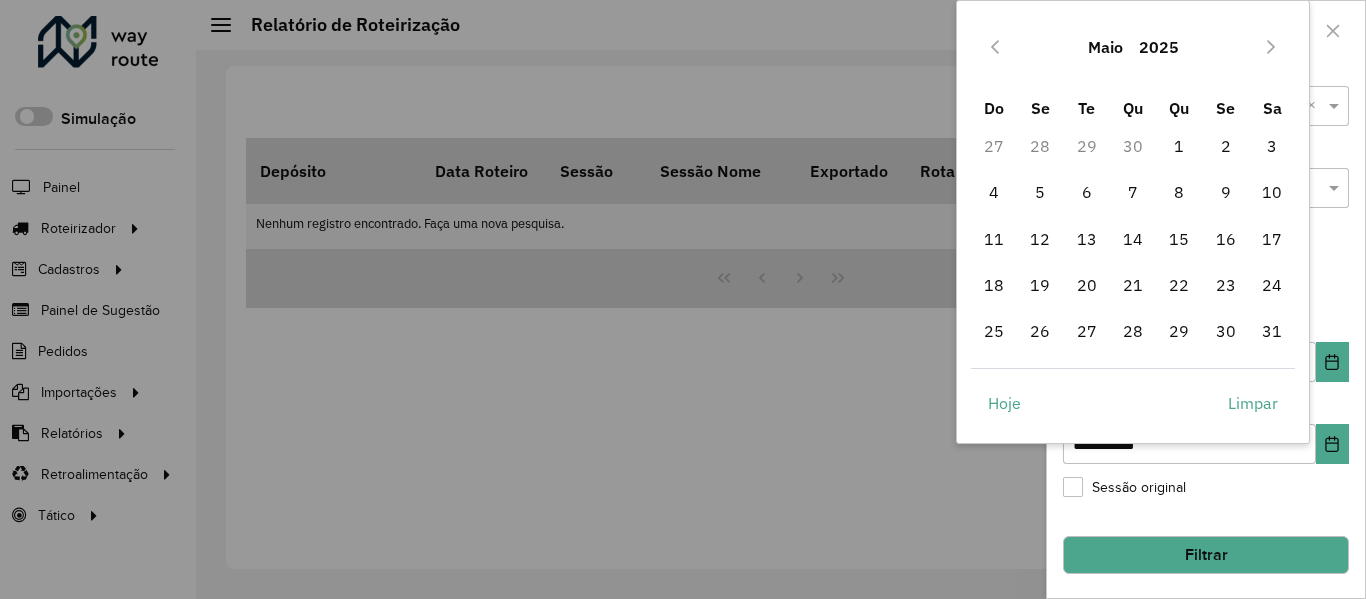 click at bounding box center [995, 47] 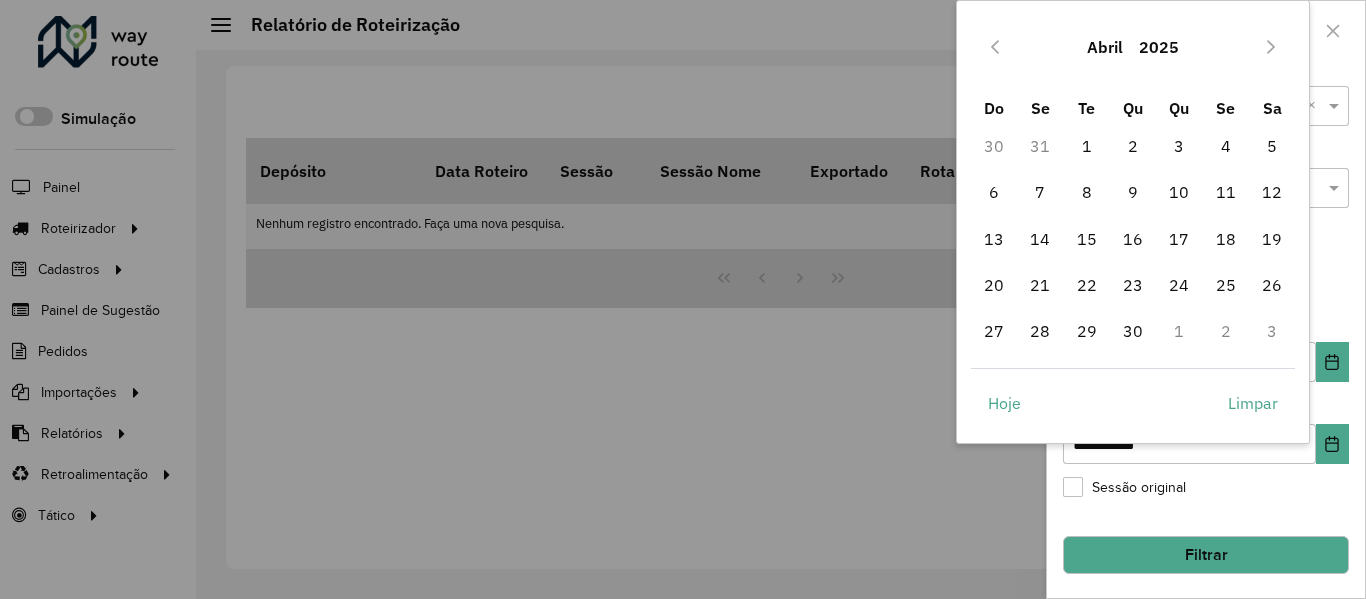 click at bounding box center [995, 47] 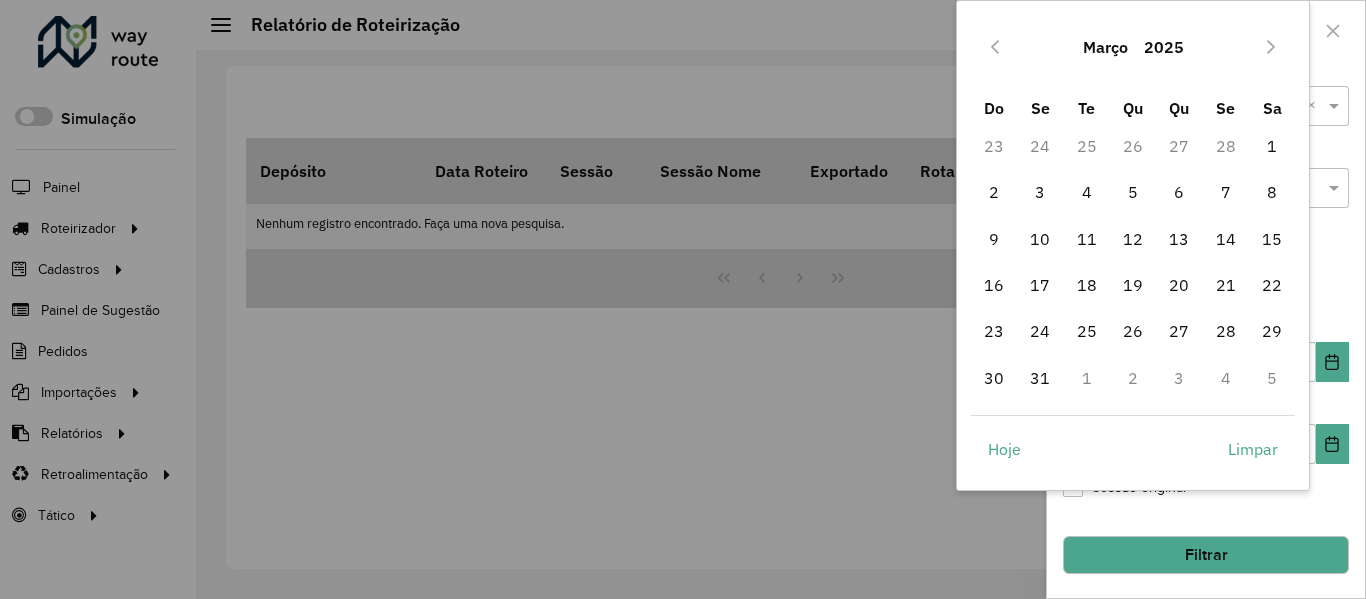 click at bounding box center [995, 47] 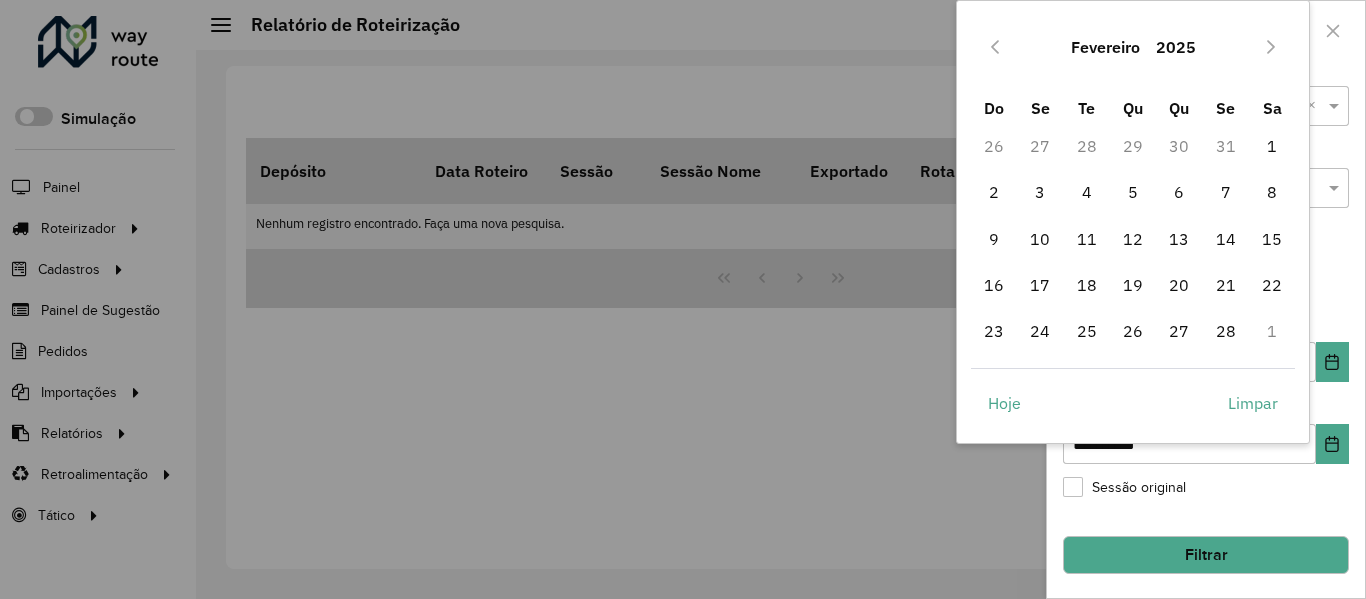 click at bounding box center [995, 47] 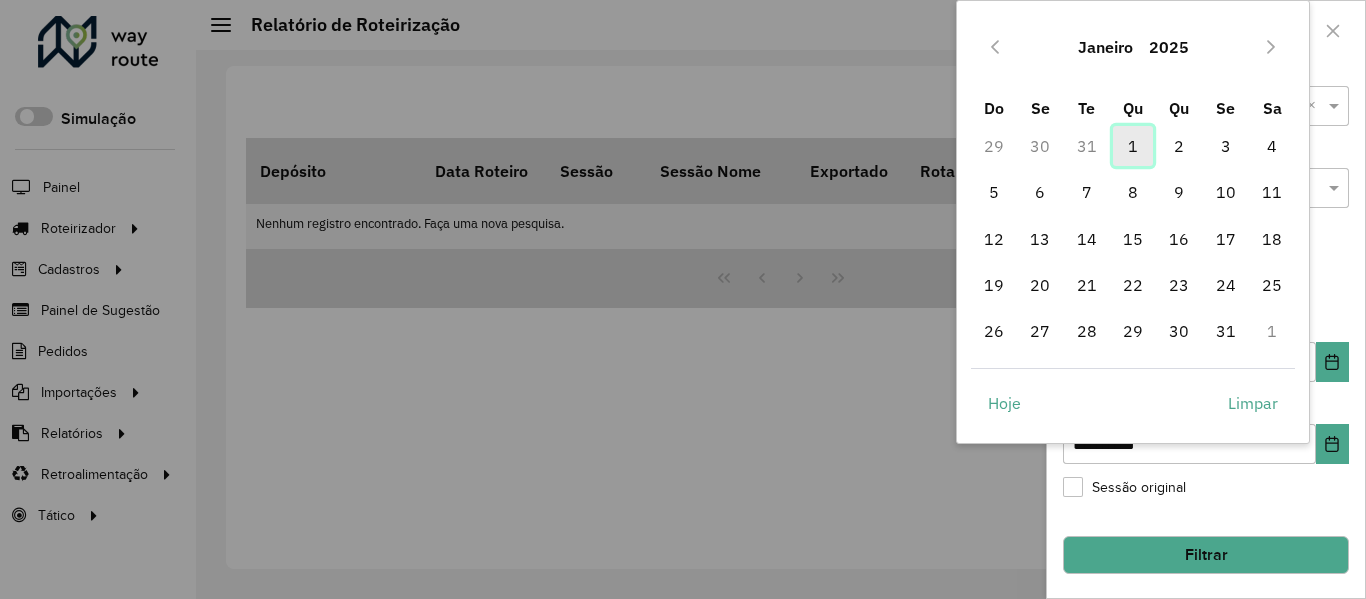 click on "1" at bounding box center (1133, 146) 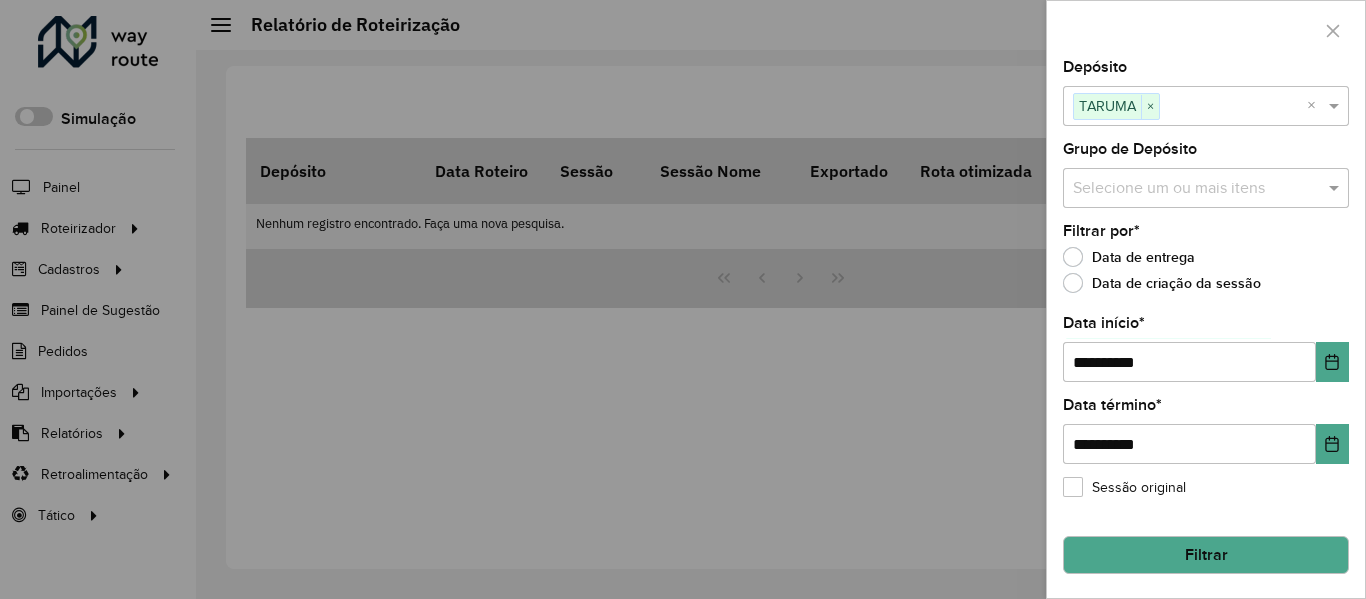 click on "Filtrar" 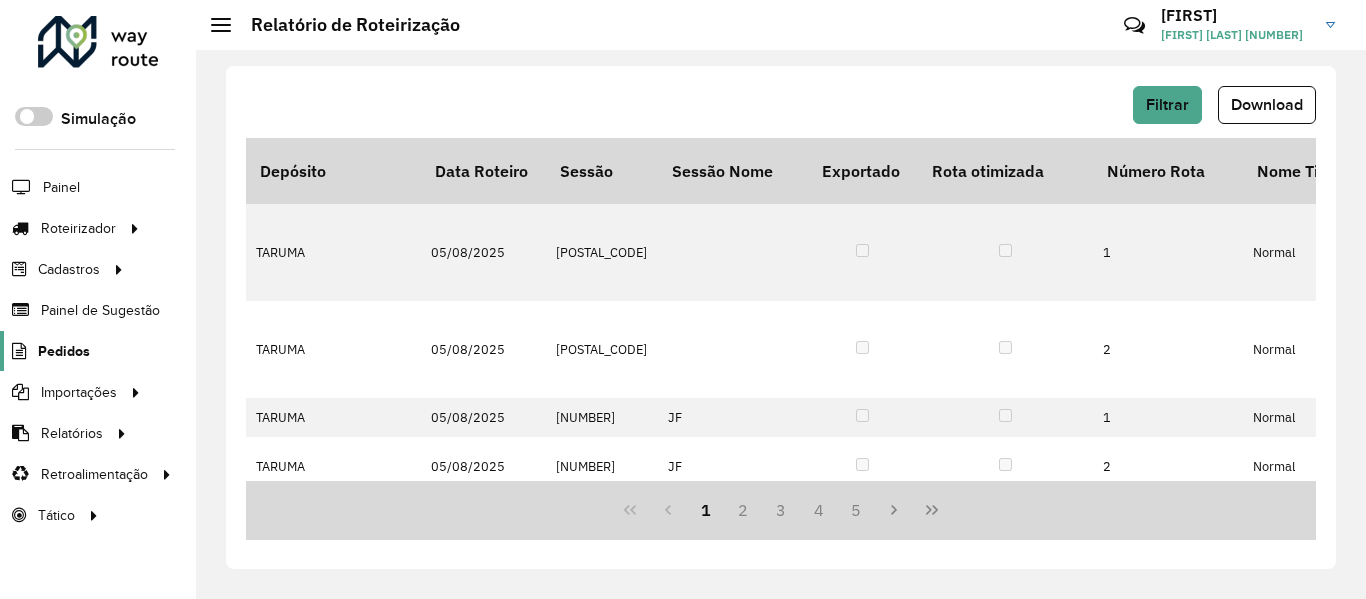 click on "Pedidos" 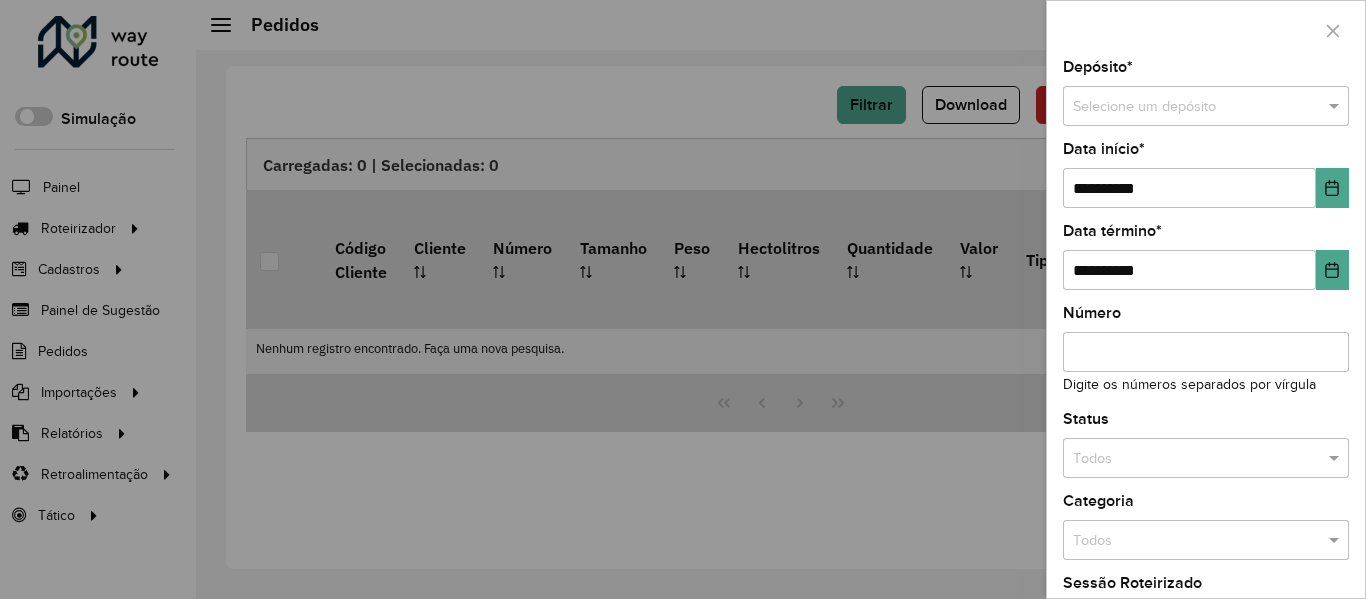 click at bounding box center (683, 299) 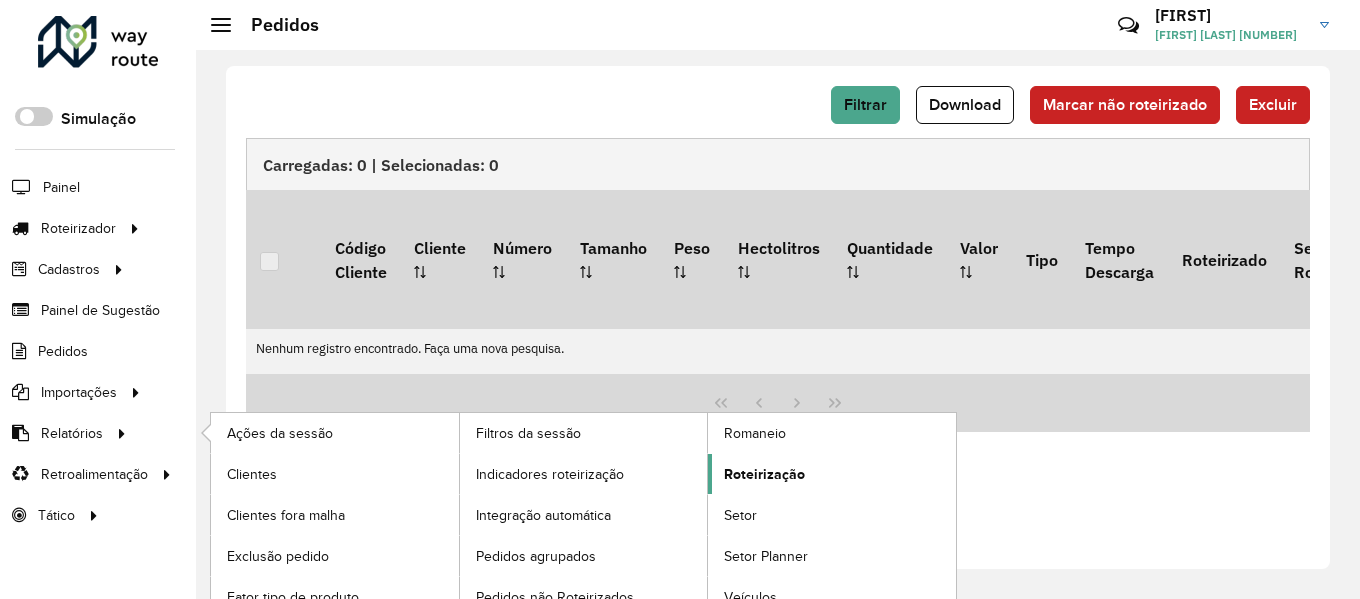 click on "Roteirização" 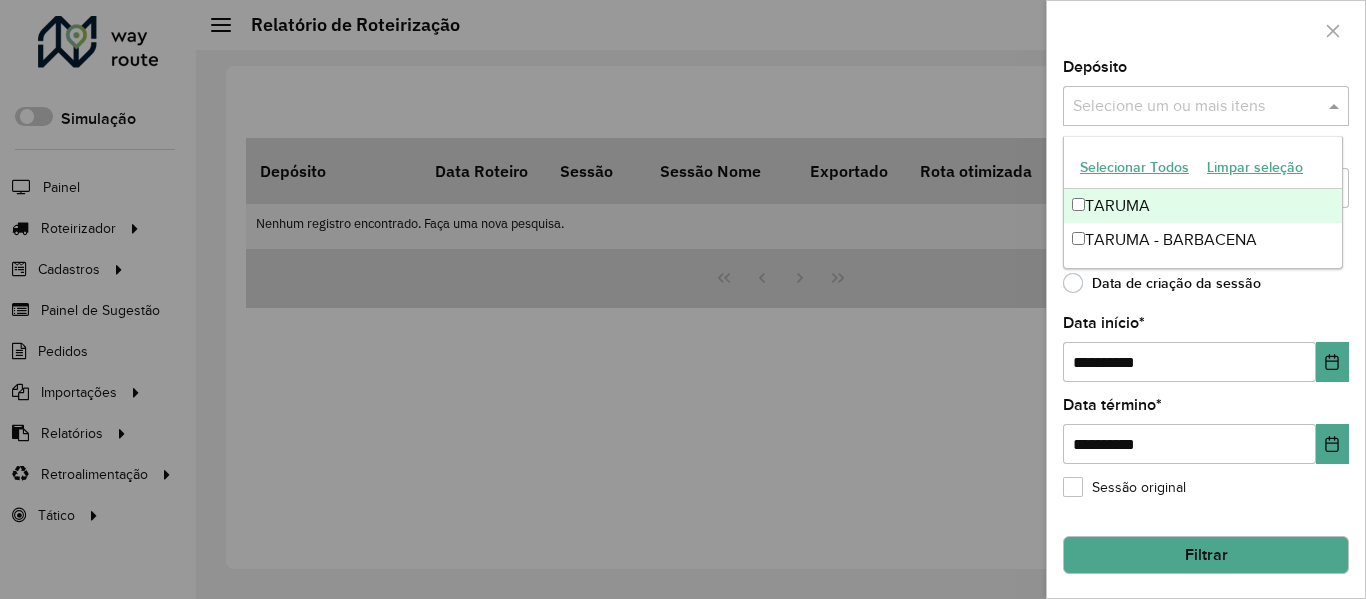 click at bounding box center (1196, 107) 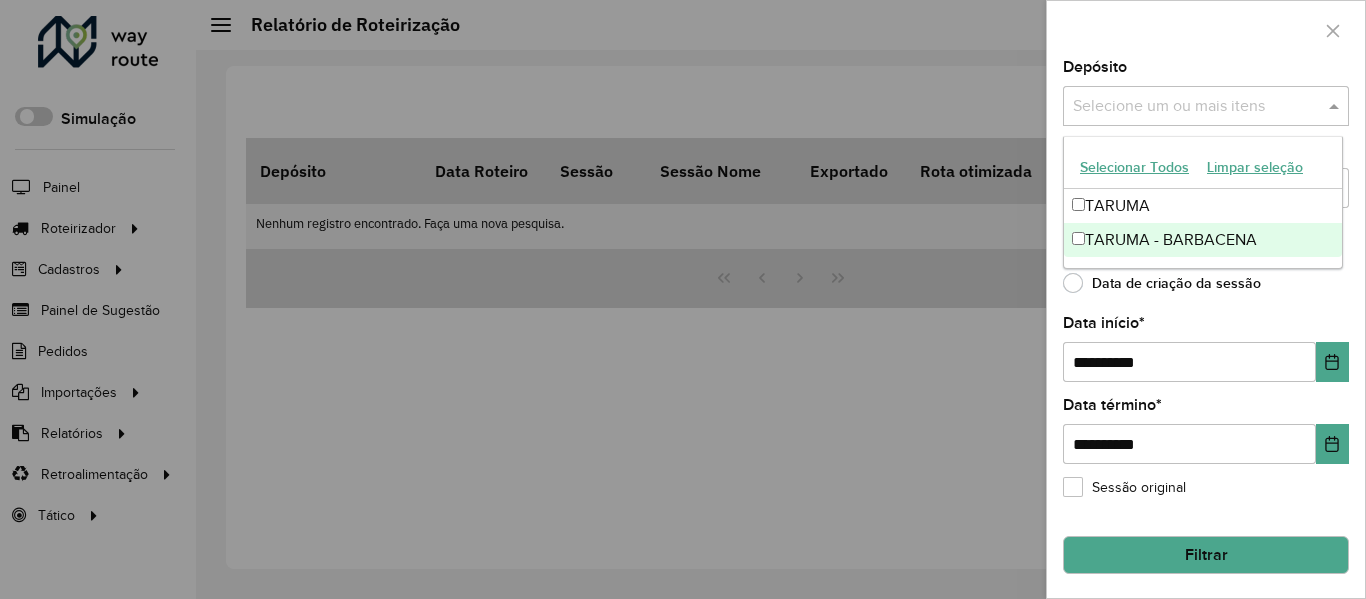 click on "TARUMA - BARBACENA" at bounding box center [1203, 240] 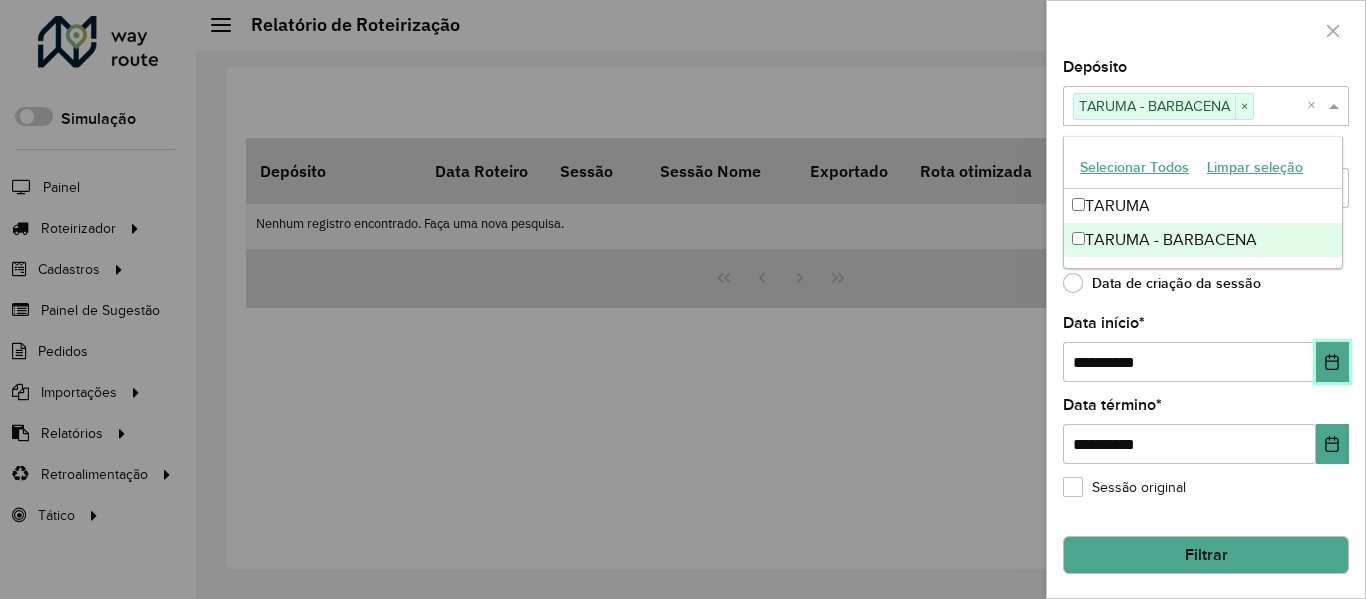 click at bounding box center (1332, 362) 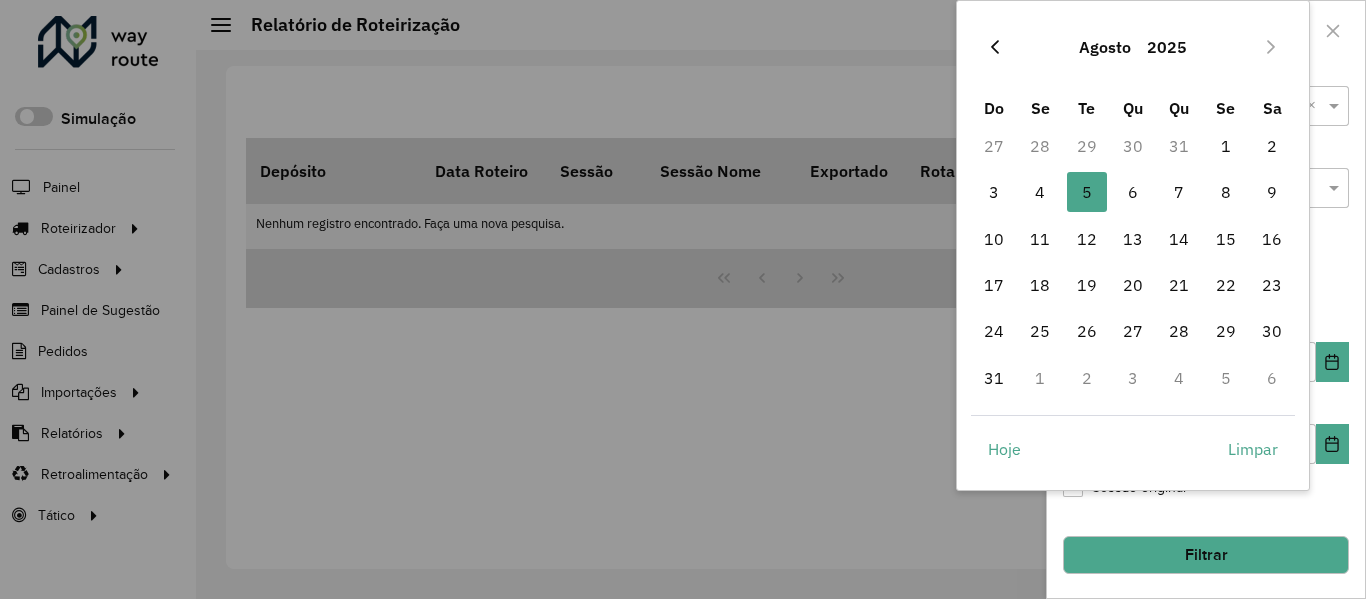 click 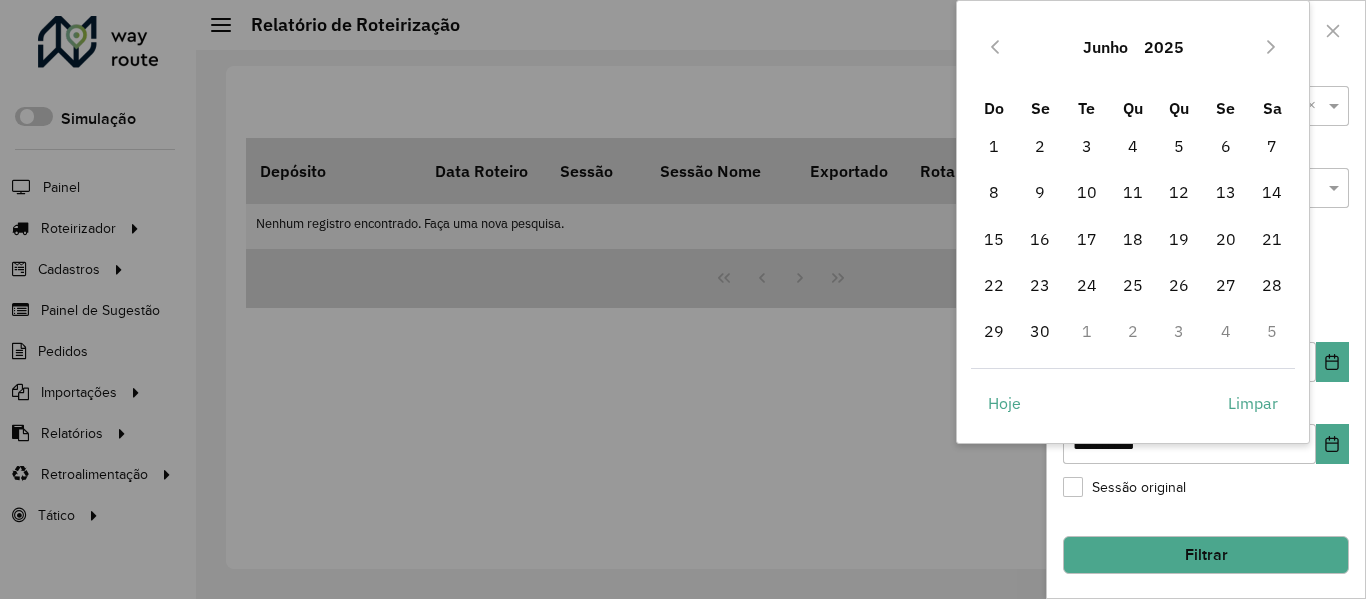 click 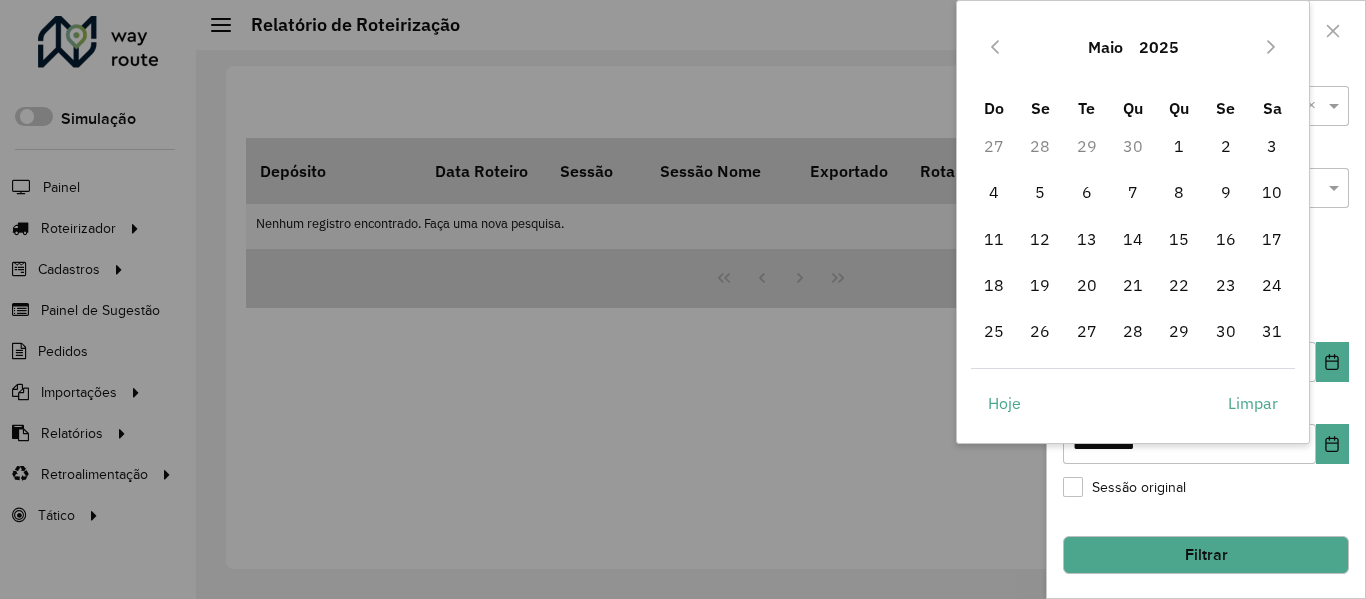 click 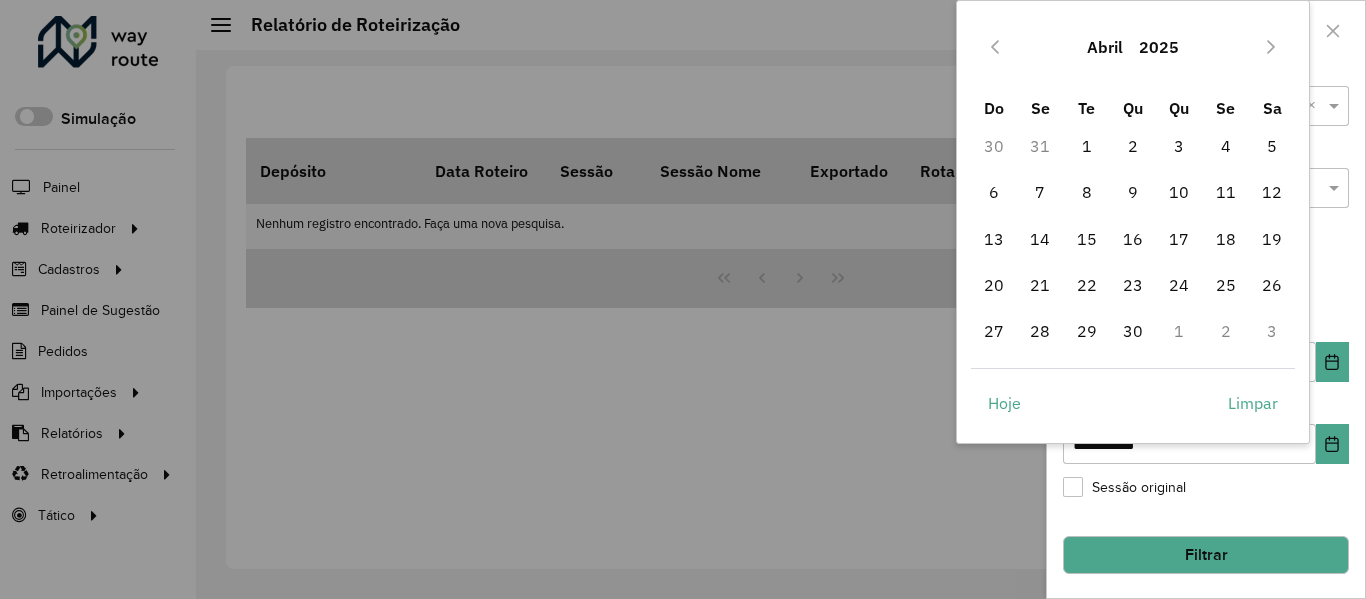 click 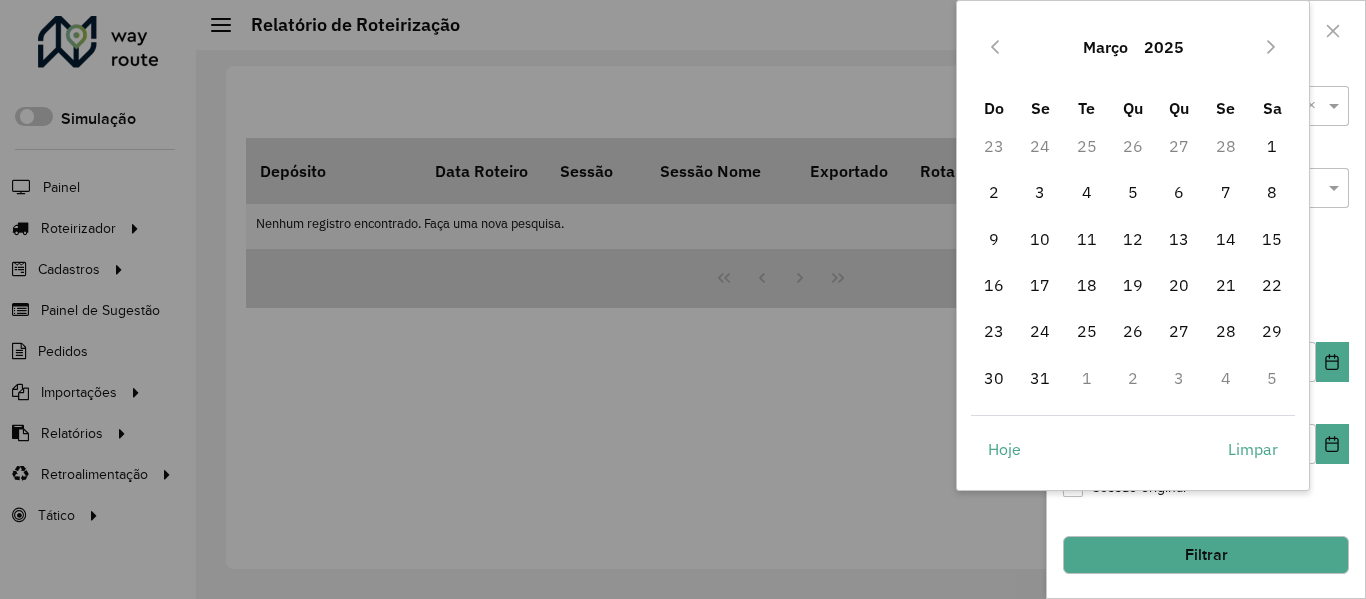 click 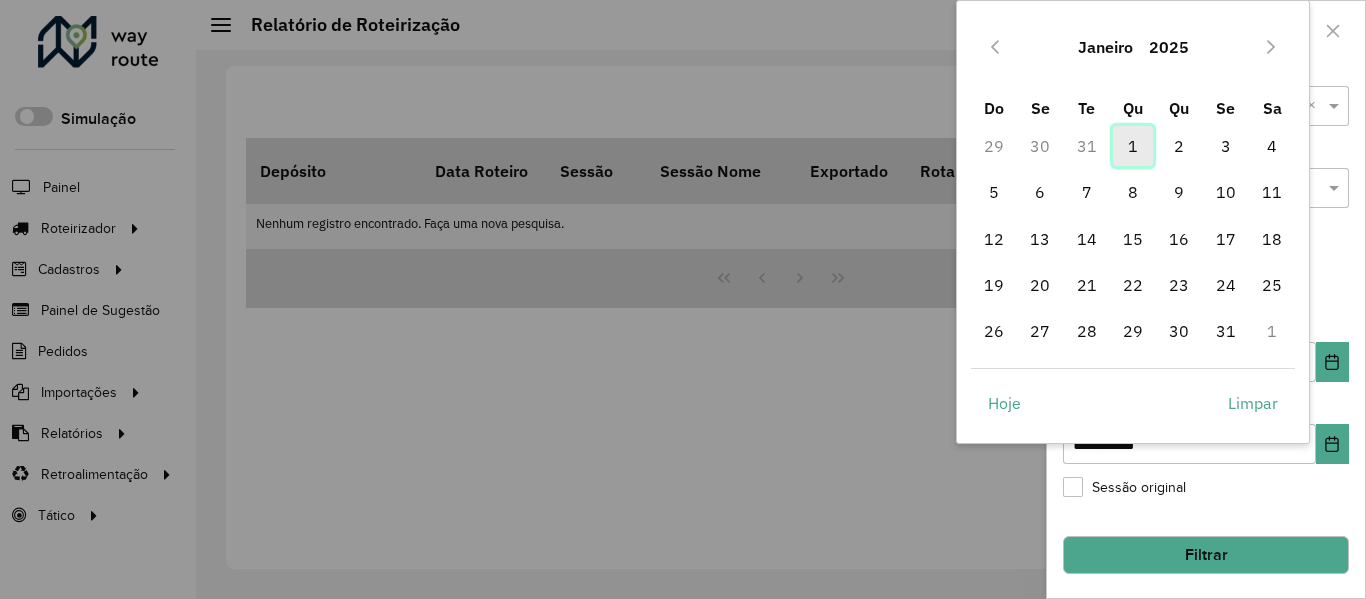 click on "1" at bounding box center (1133, 146) 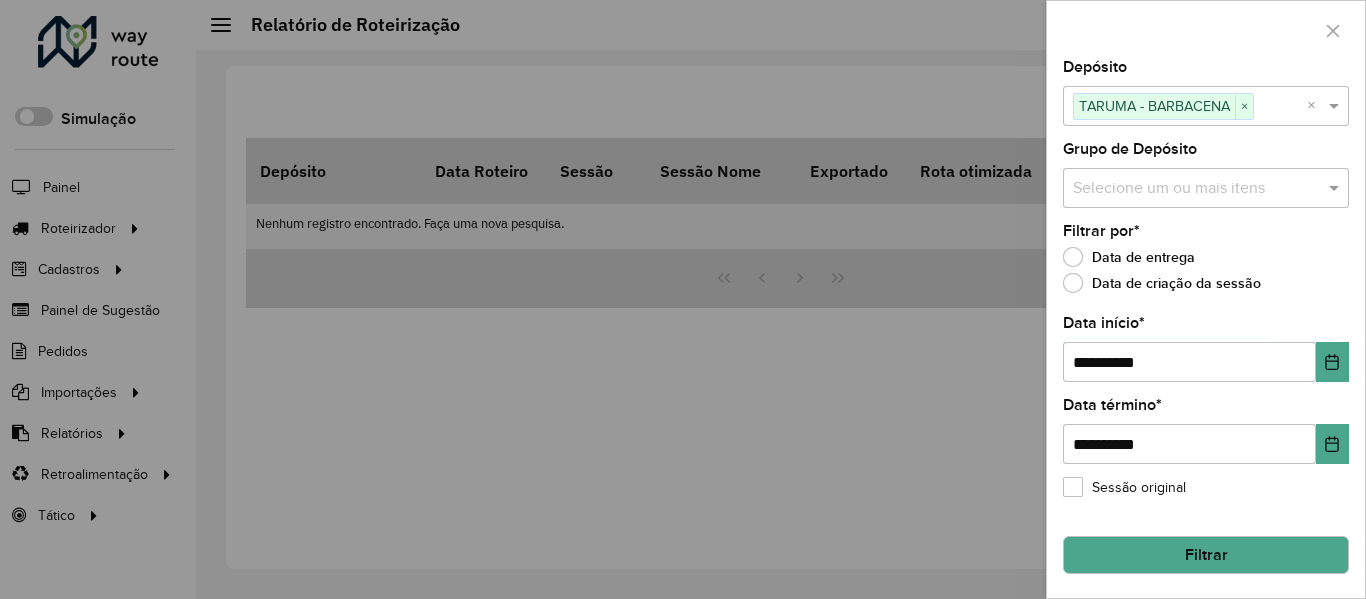 click on "Filtrar" 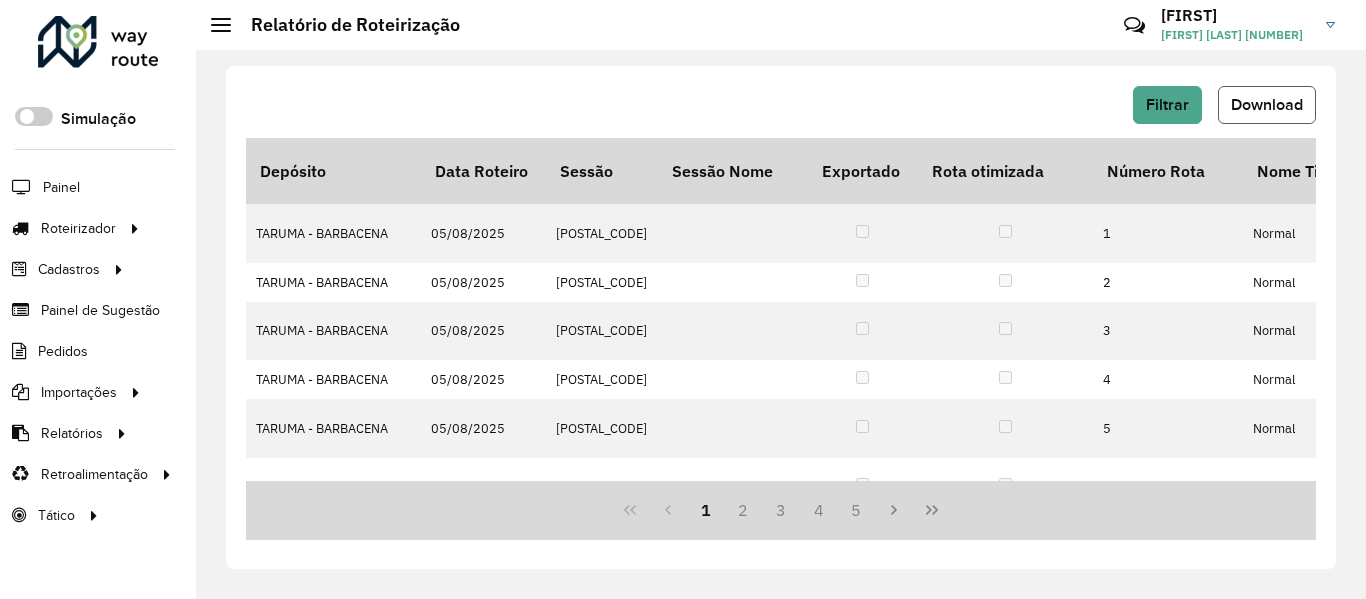 click on "Download" 